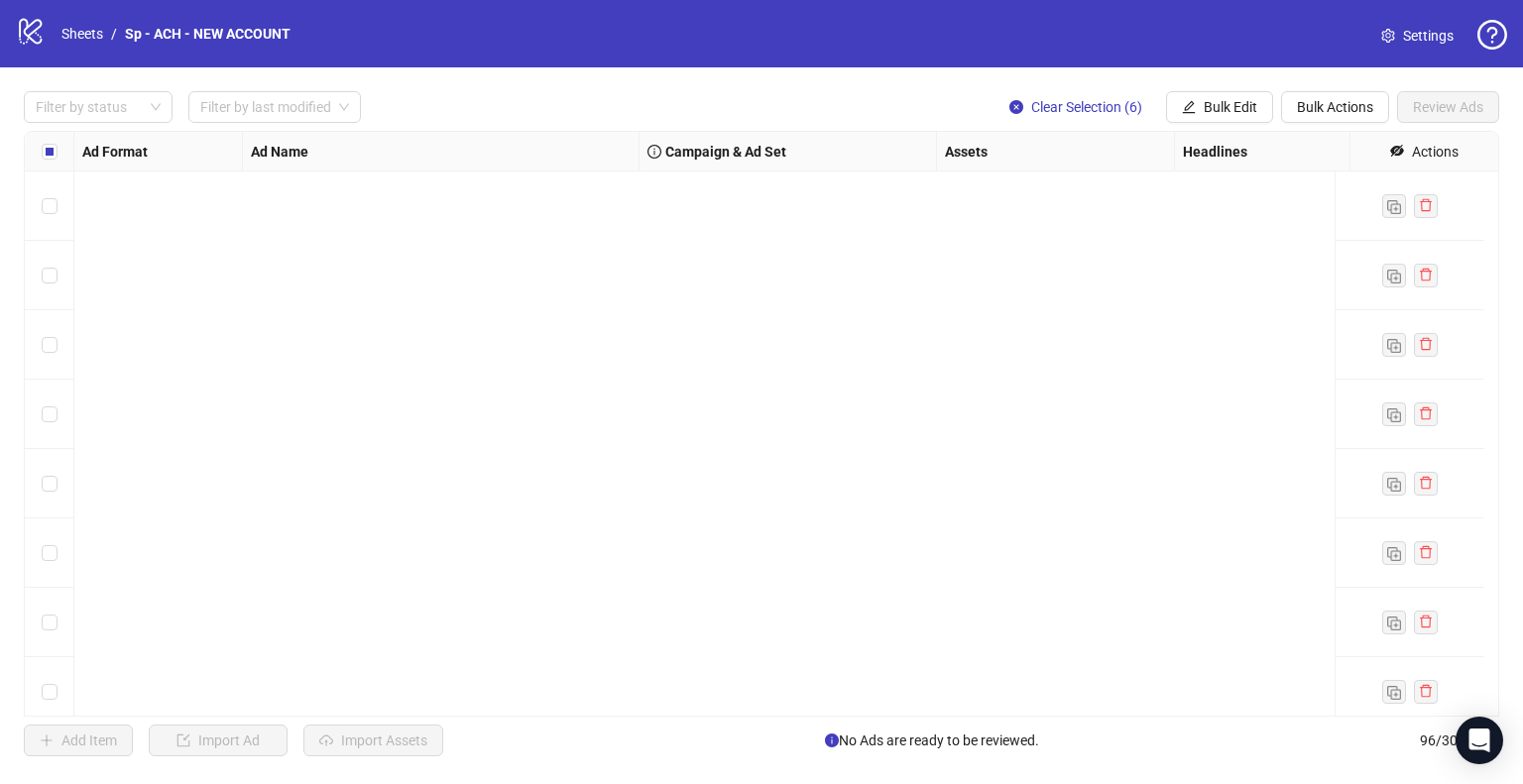 scroll, scrollTop: 0, scrollLeft: 0, axis: both 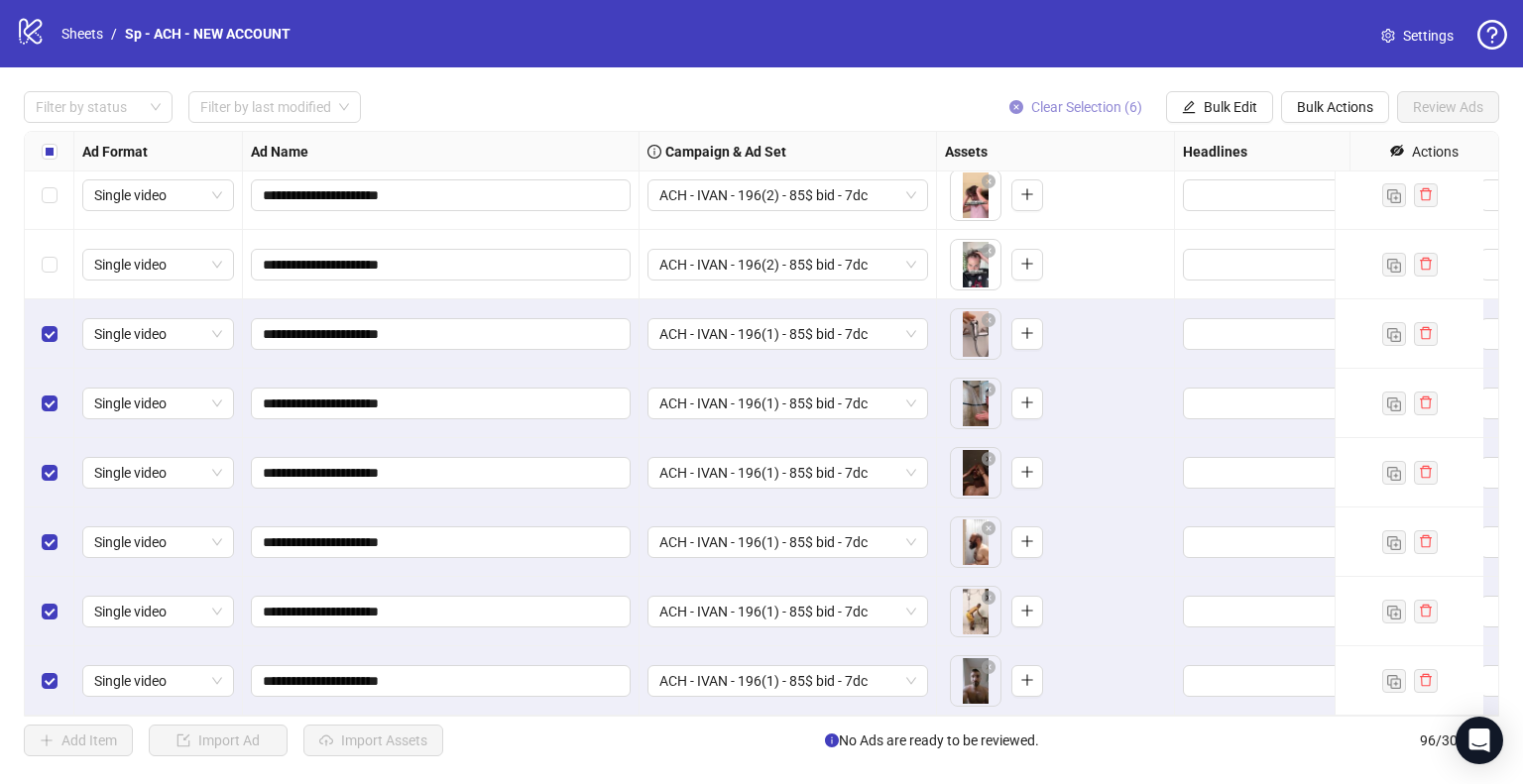 click on "Clear Selection (6)" at bounding box center (1087, 107) 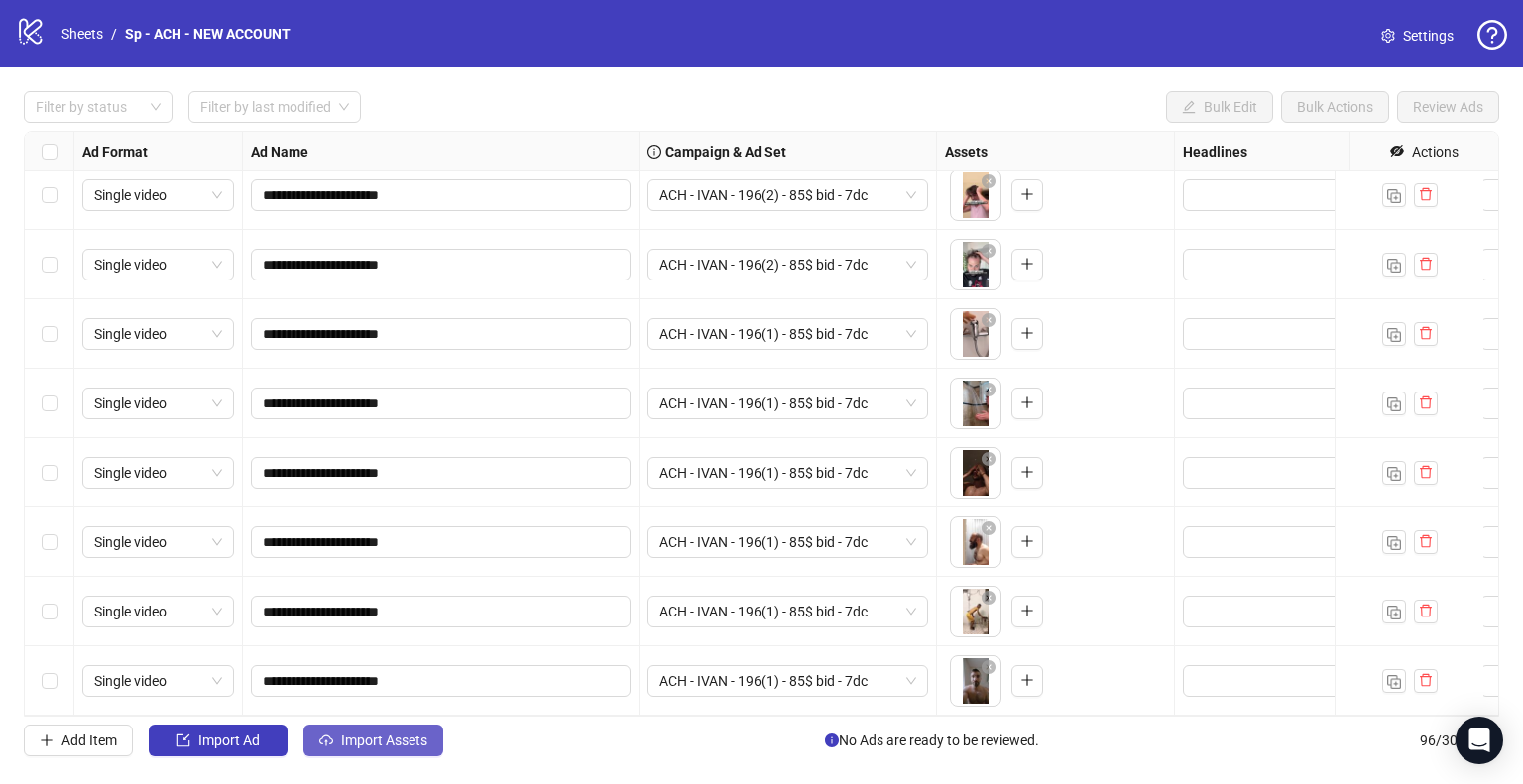 click on "**********" at bounding box center [762, 423] 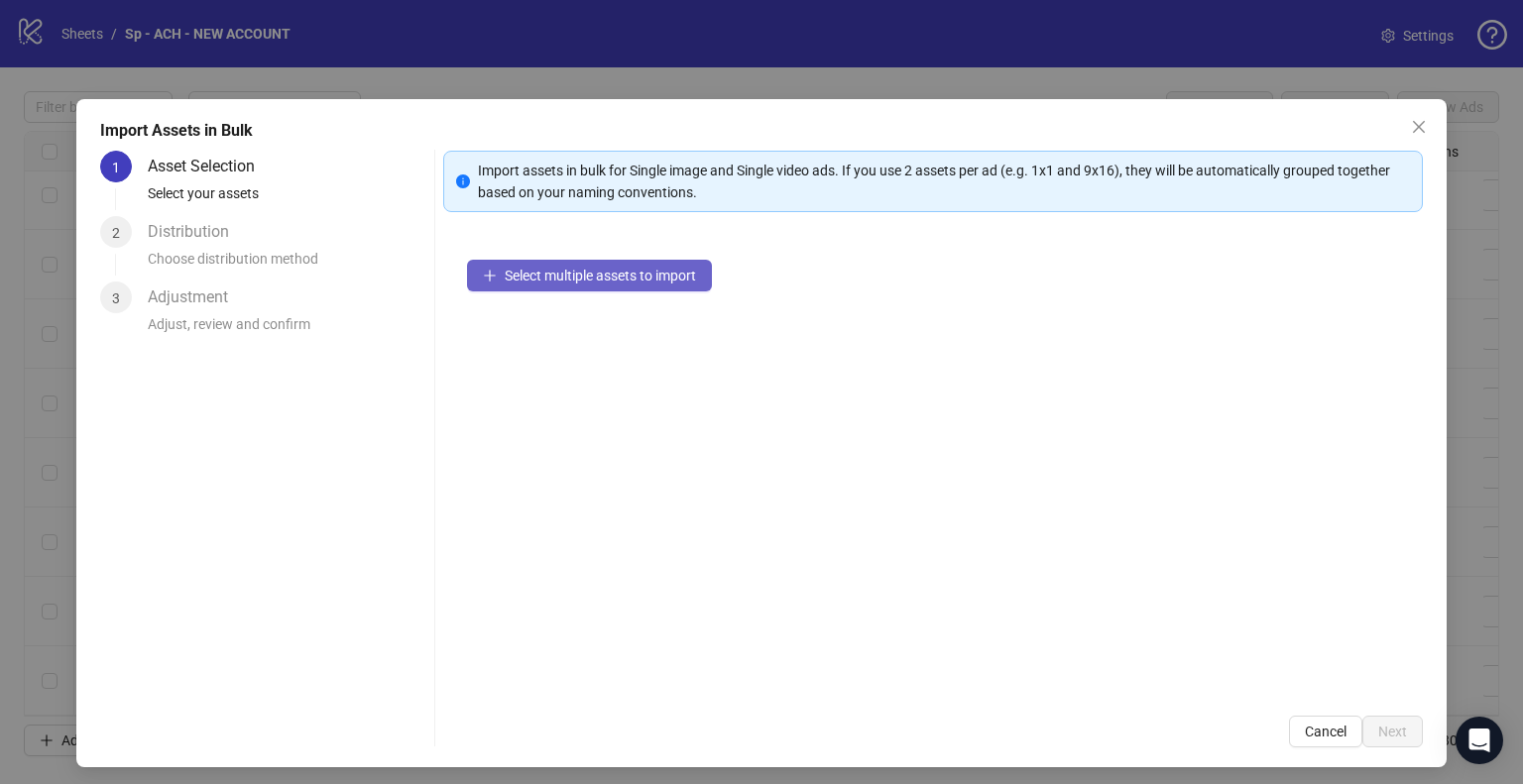 click on "Select multiple assets to import" at bounding box center [600, 276] 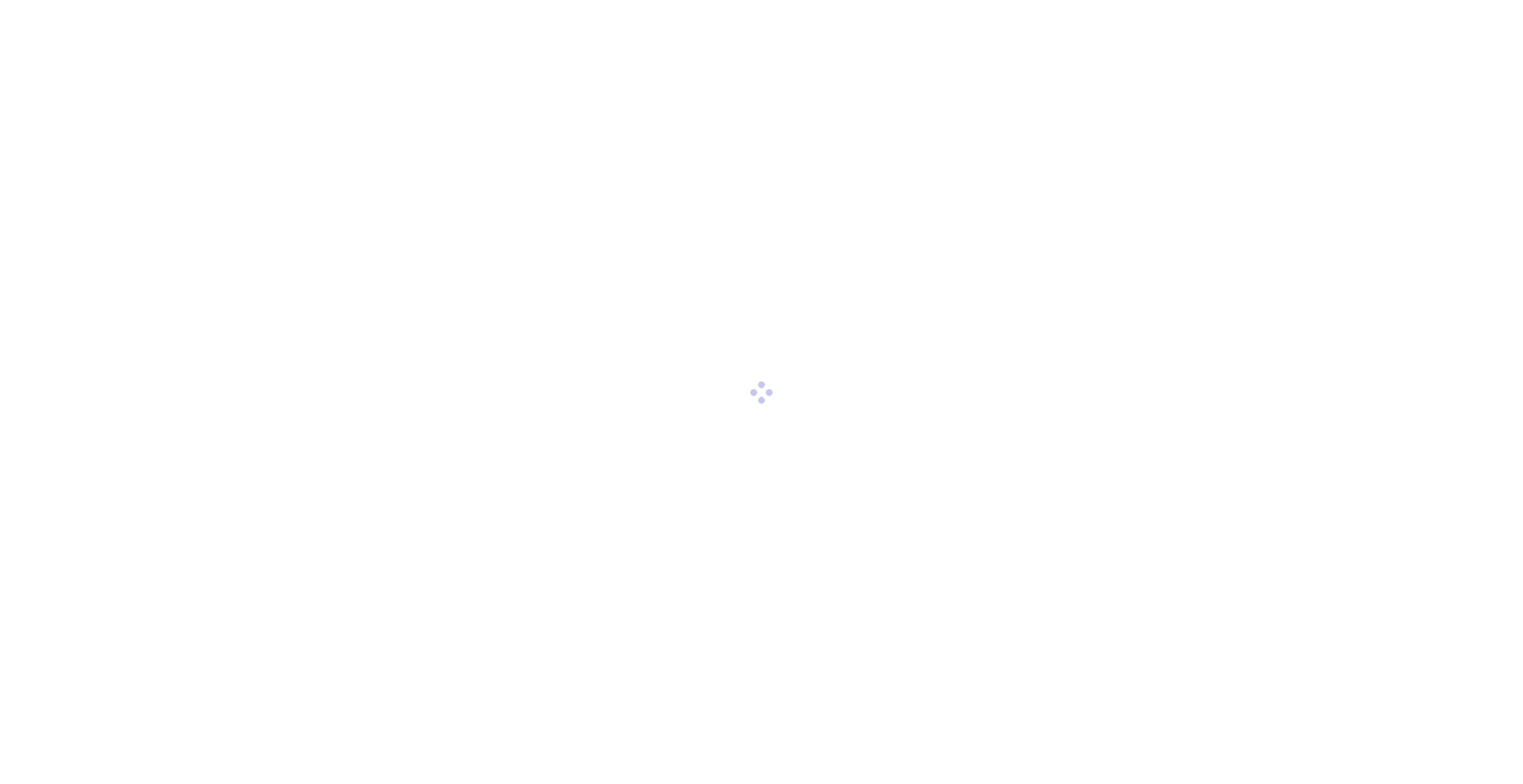 scroll, scrollTop: 0, scrollLeft: 0, axis: both 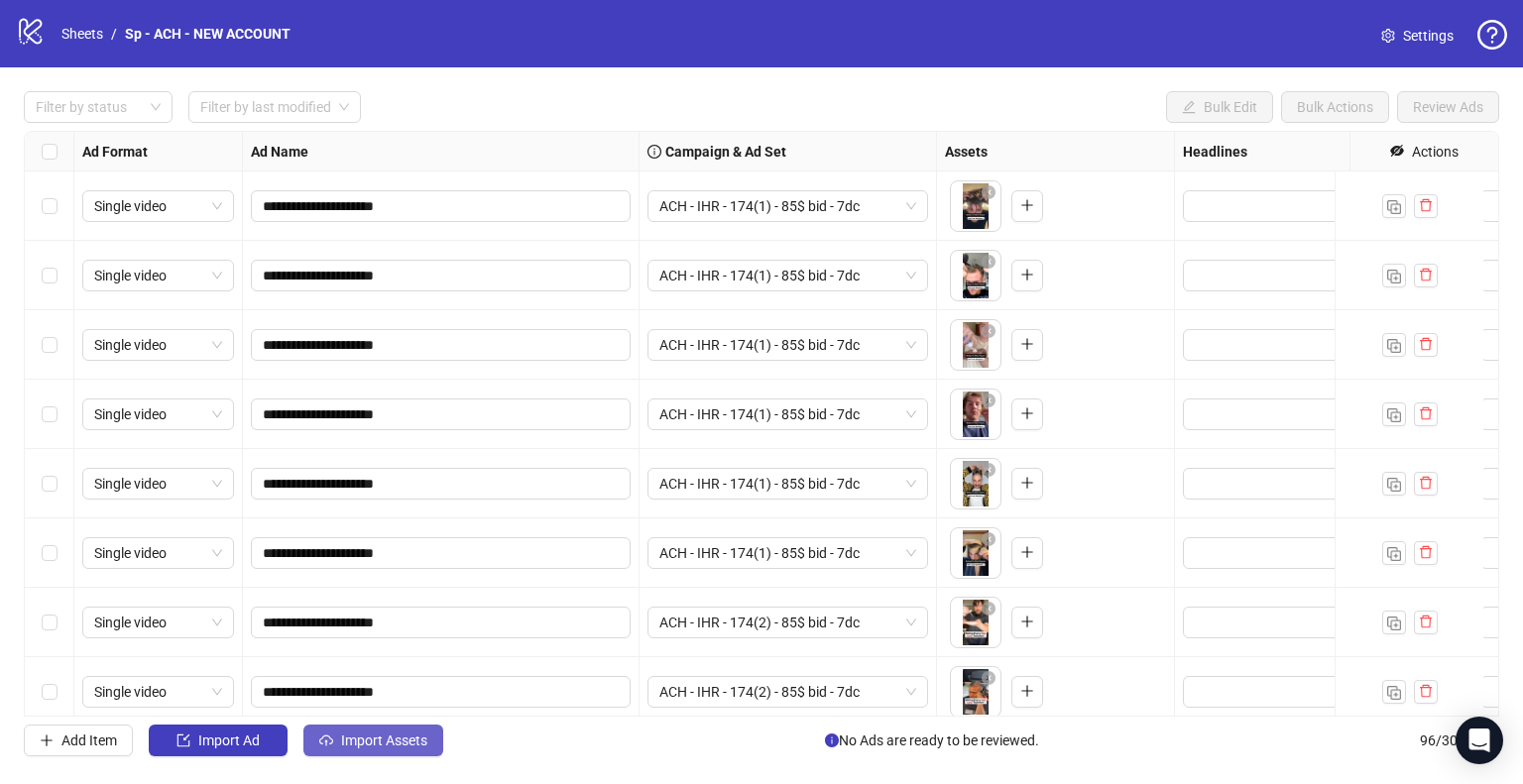 click on "Import Assets" at bounding box center (229, 740) 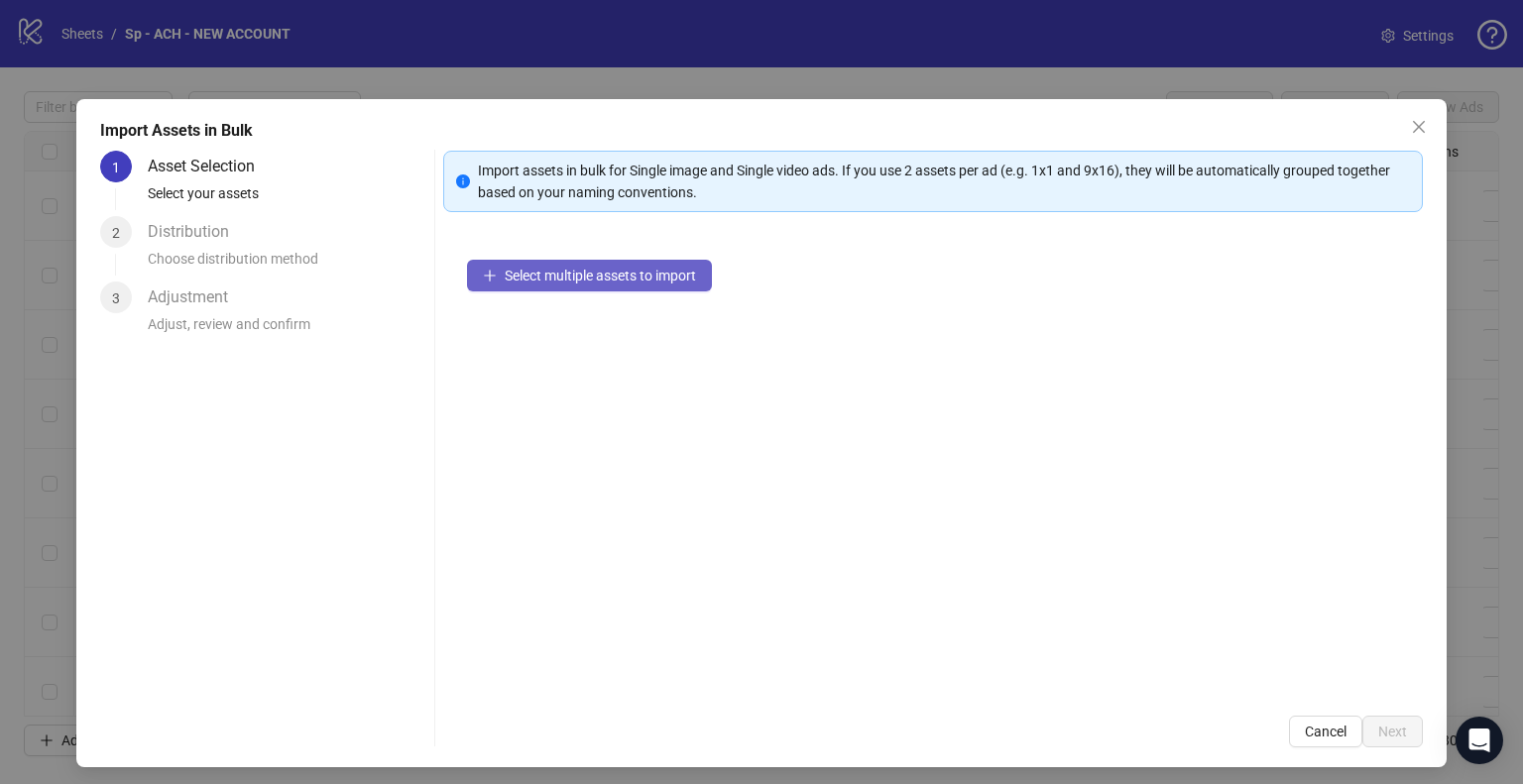 click on "Select multiple assets to import" at bounding box center [600, 276] 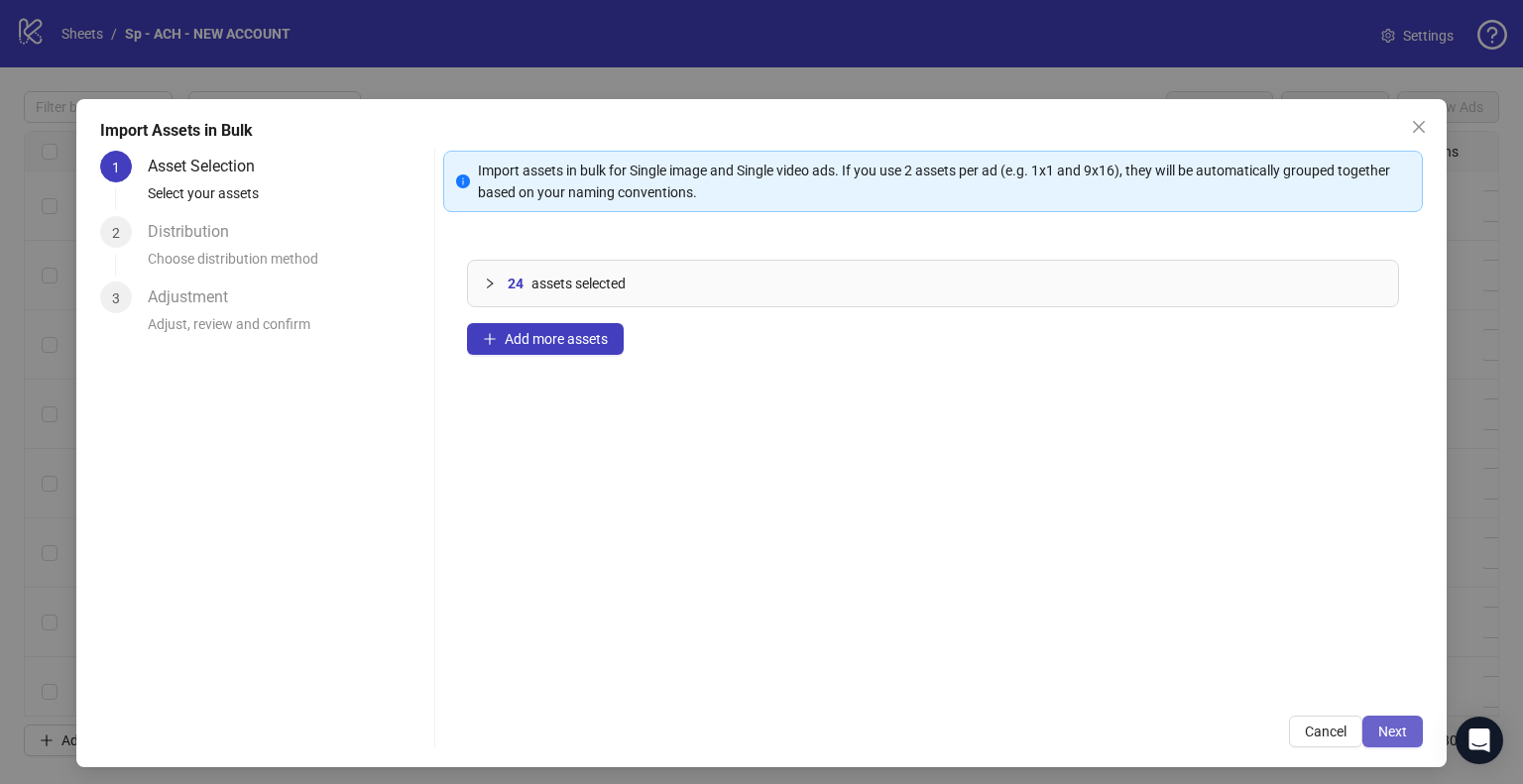 click on "Next" at bounding box center (1392, 731) 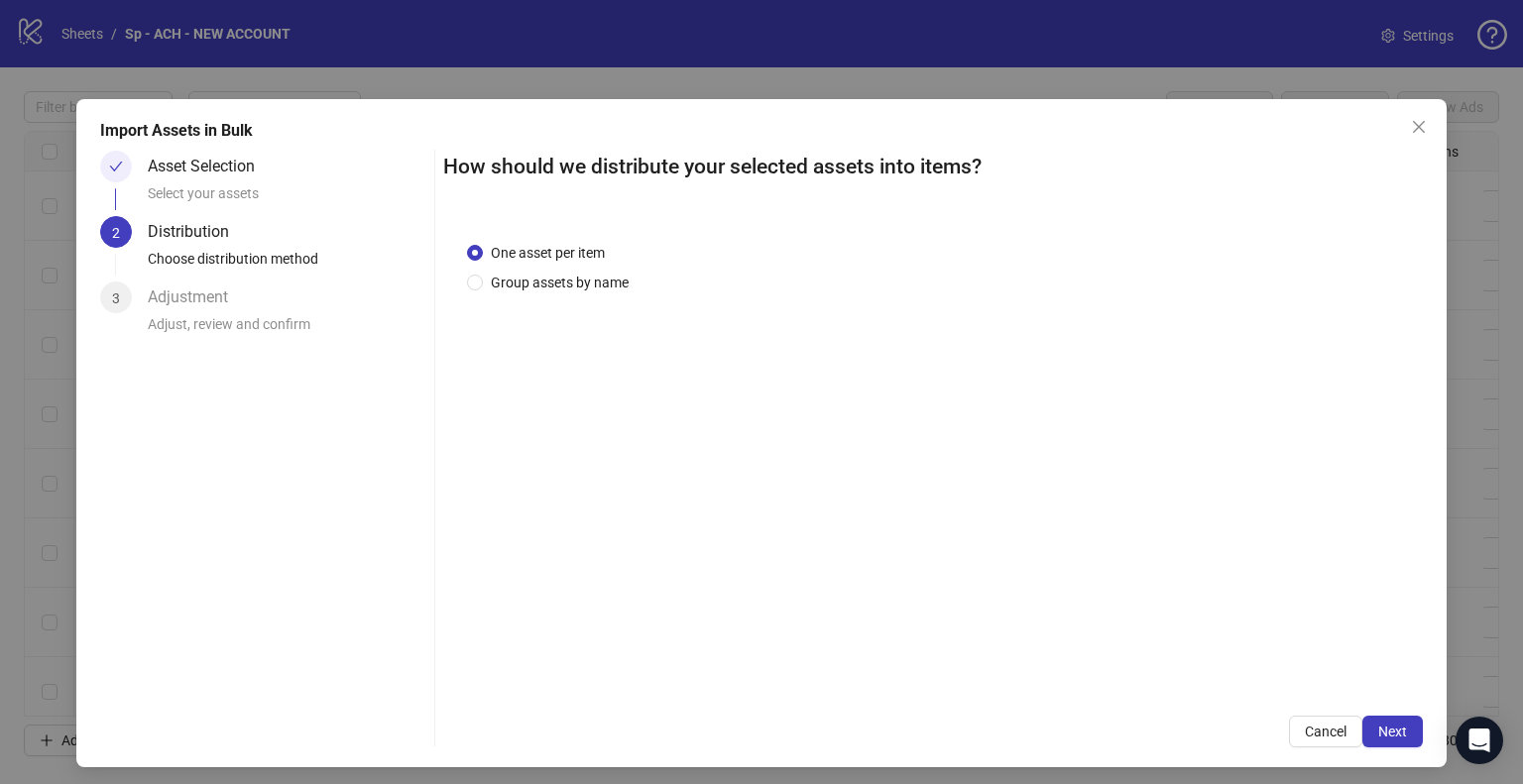 click on "Next" at bounding box center (1392, 731) 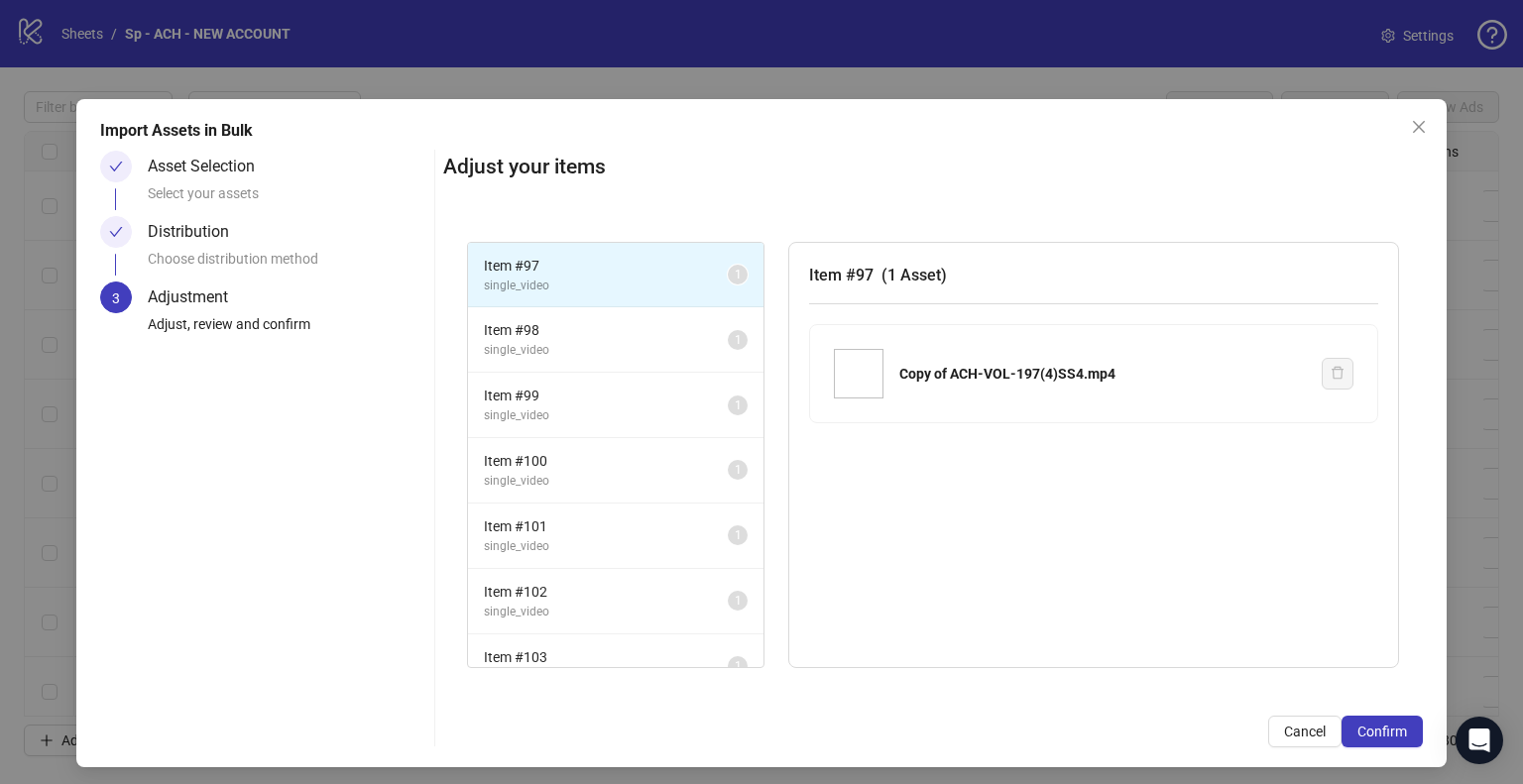 click on "Confirm" at bounding box center (1382, 731) 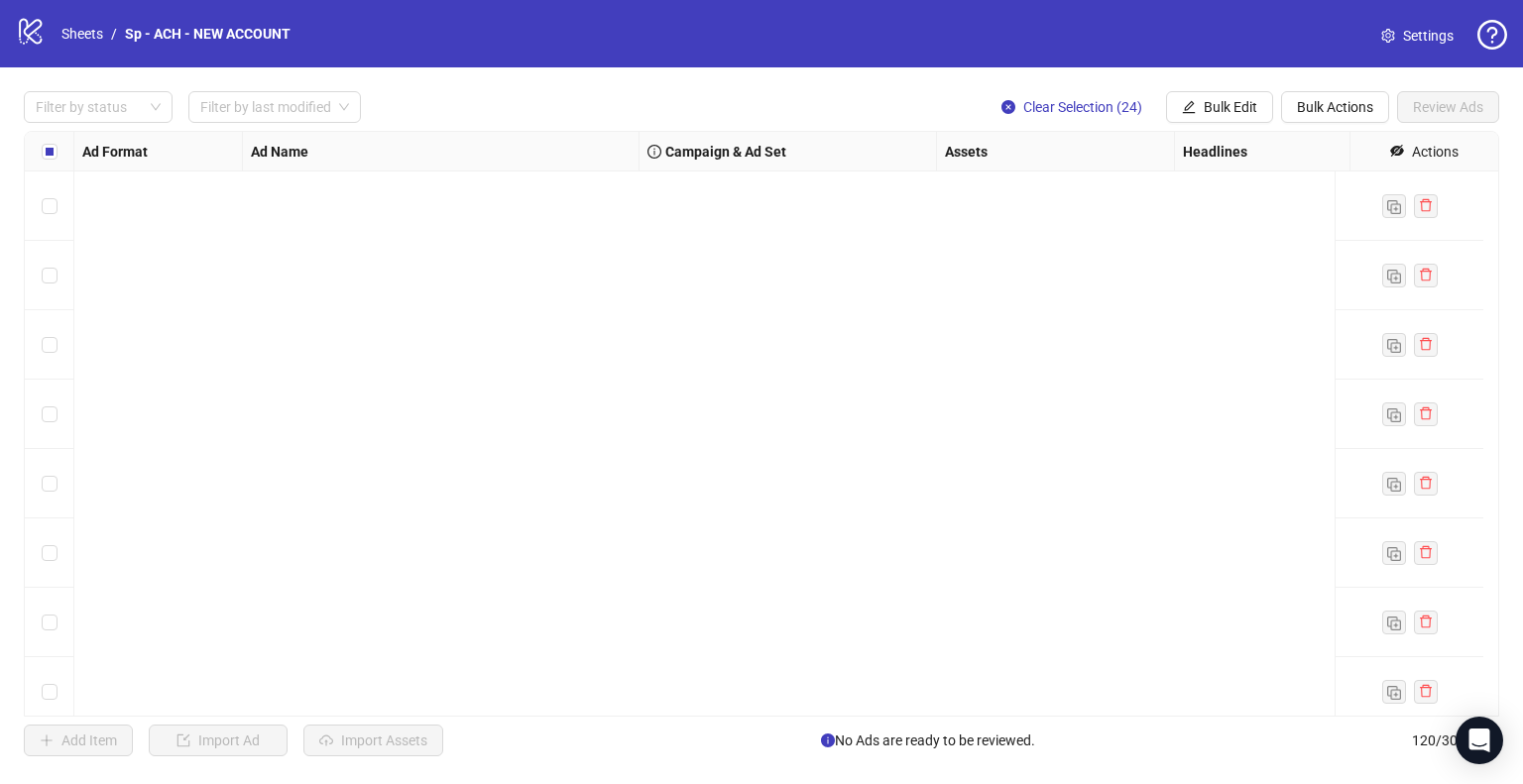 scroll, scrollTop: 7795, scrollLeft: 0, axis: vertical 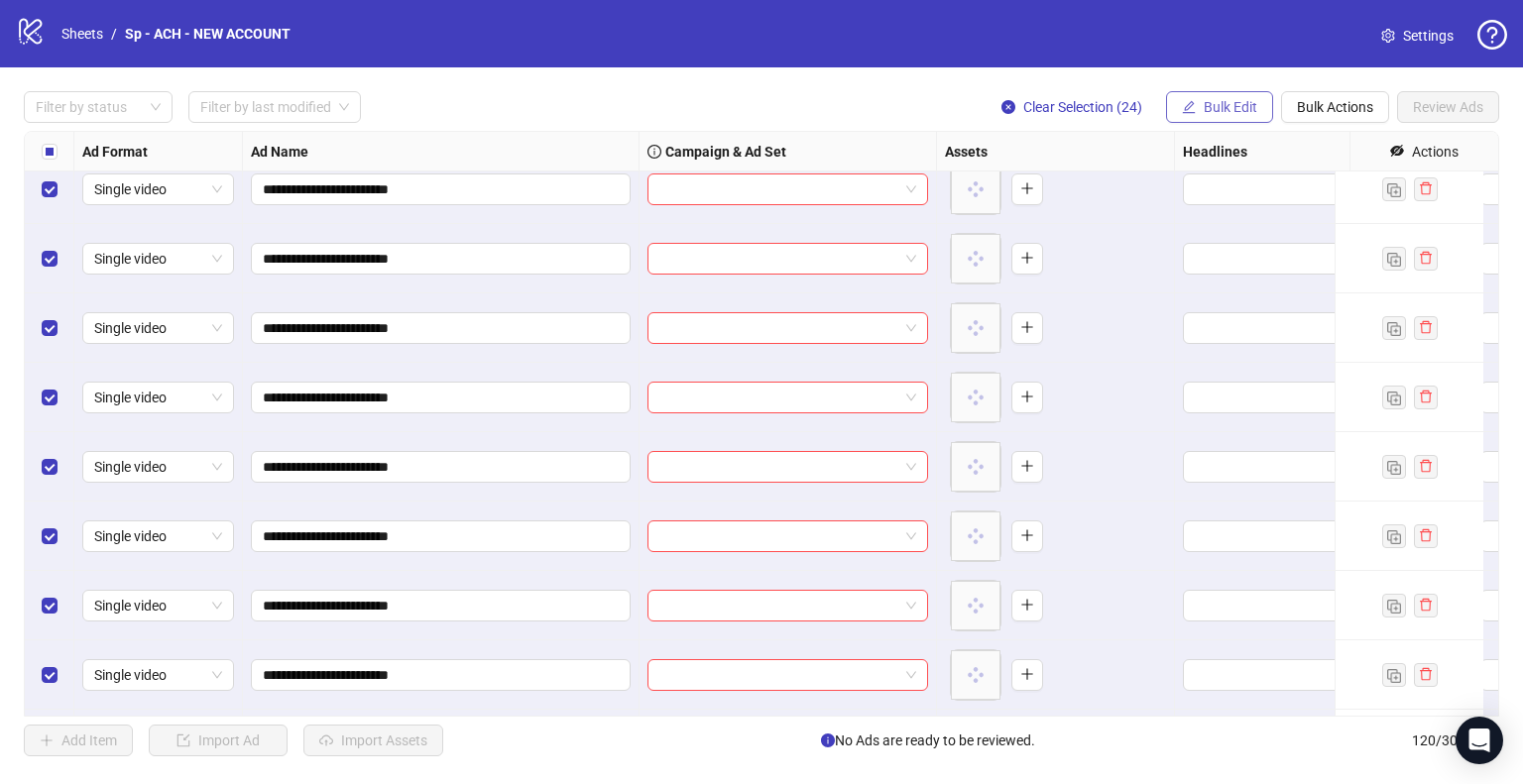click on "Bulk Edit" at bounding box center (1230, 107) 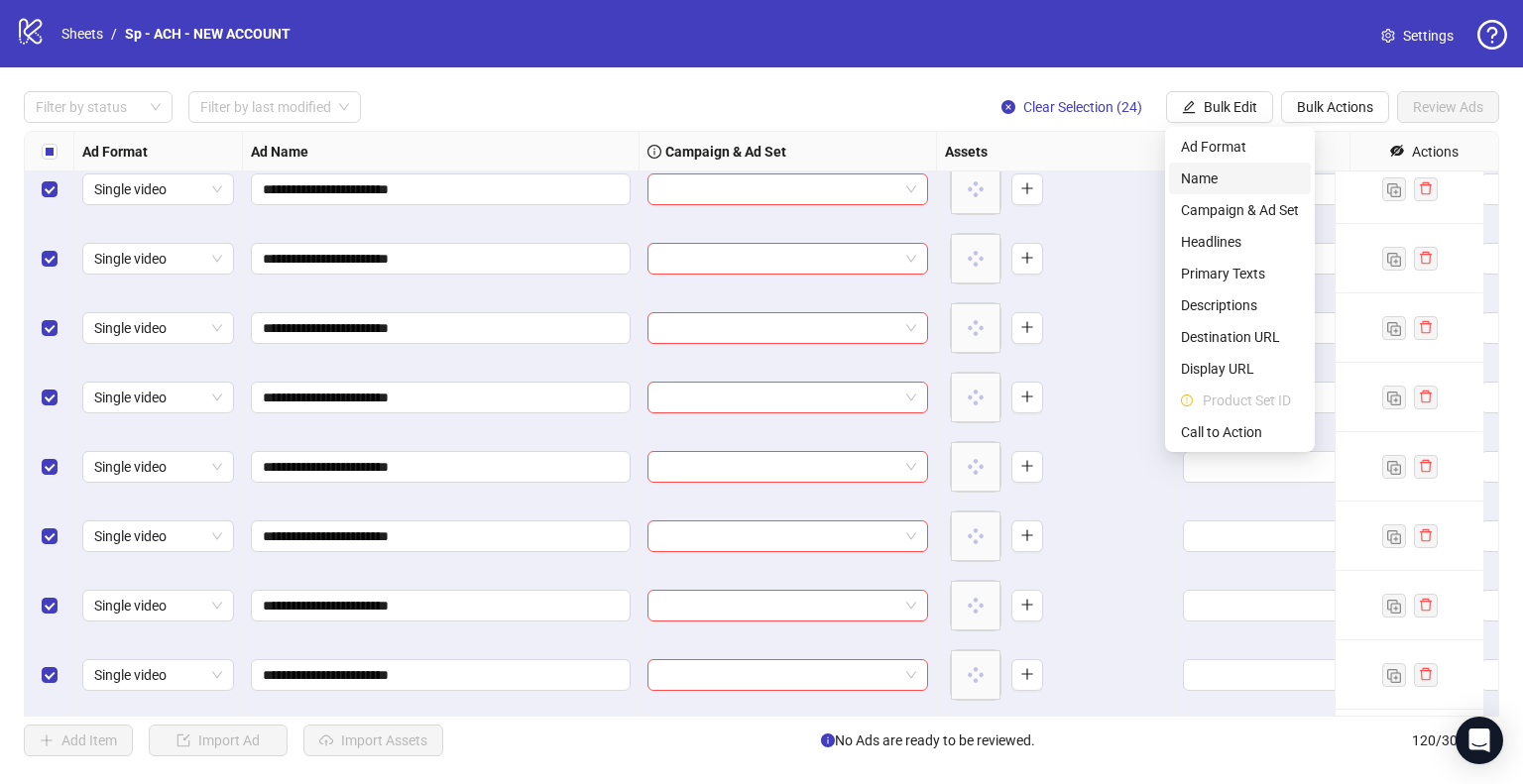 click on "Name" at bounding box center (1239, 178) 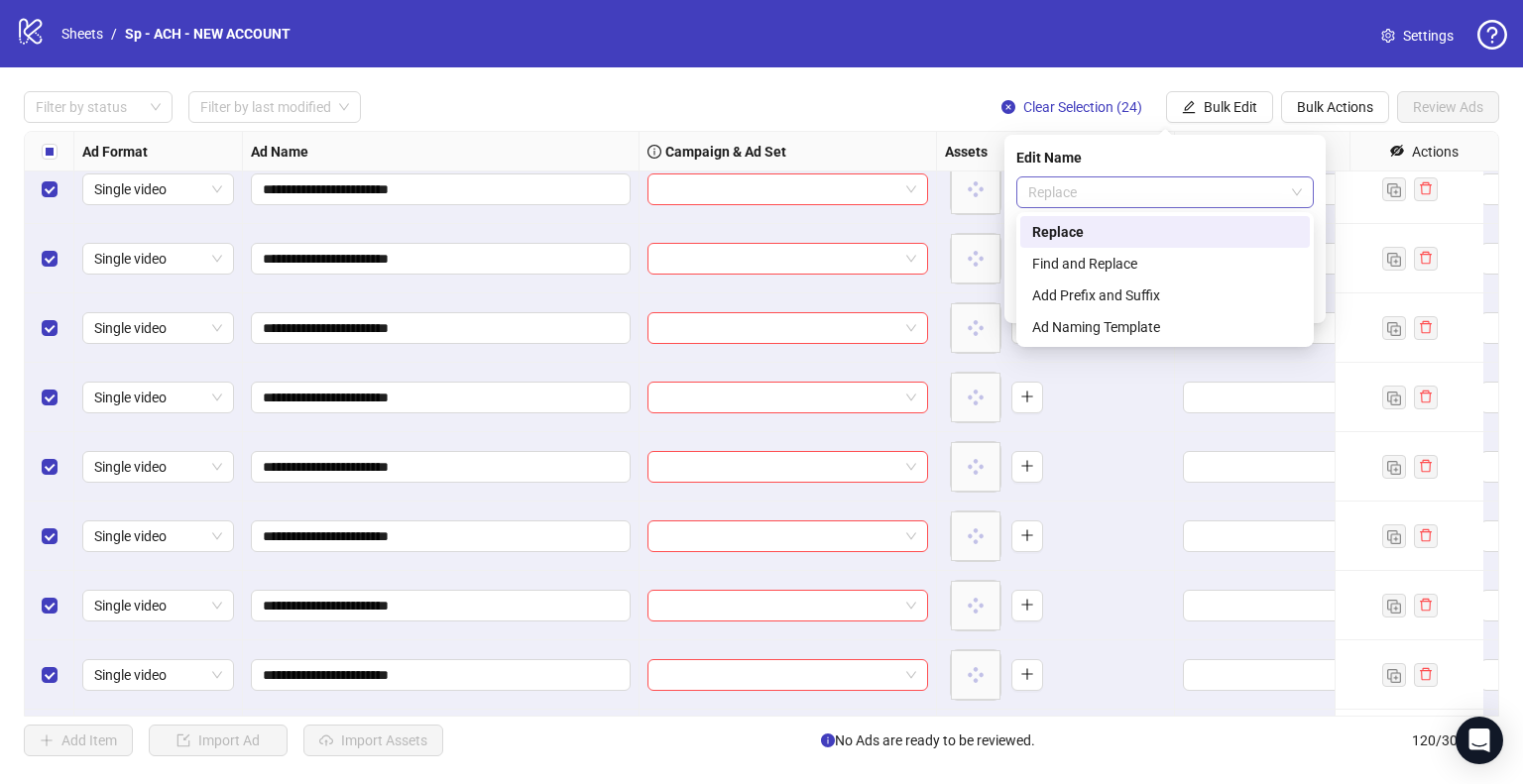 click on "Replace" at bounding box center (1165, 192) 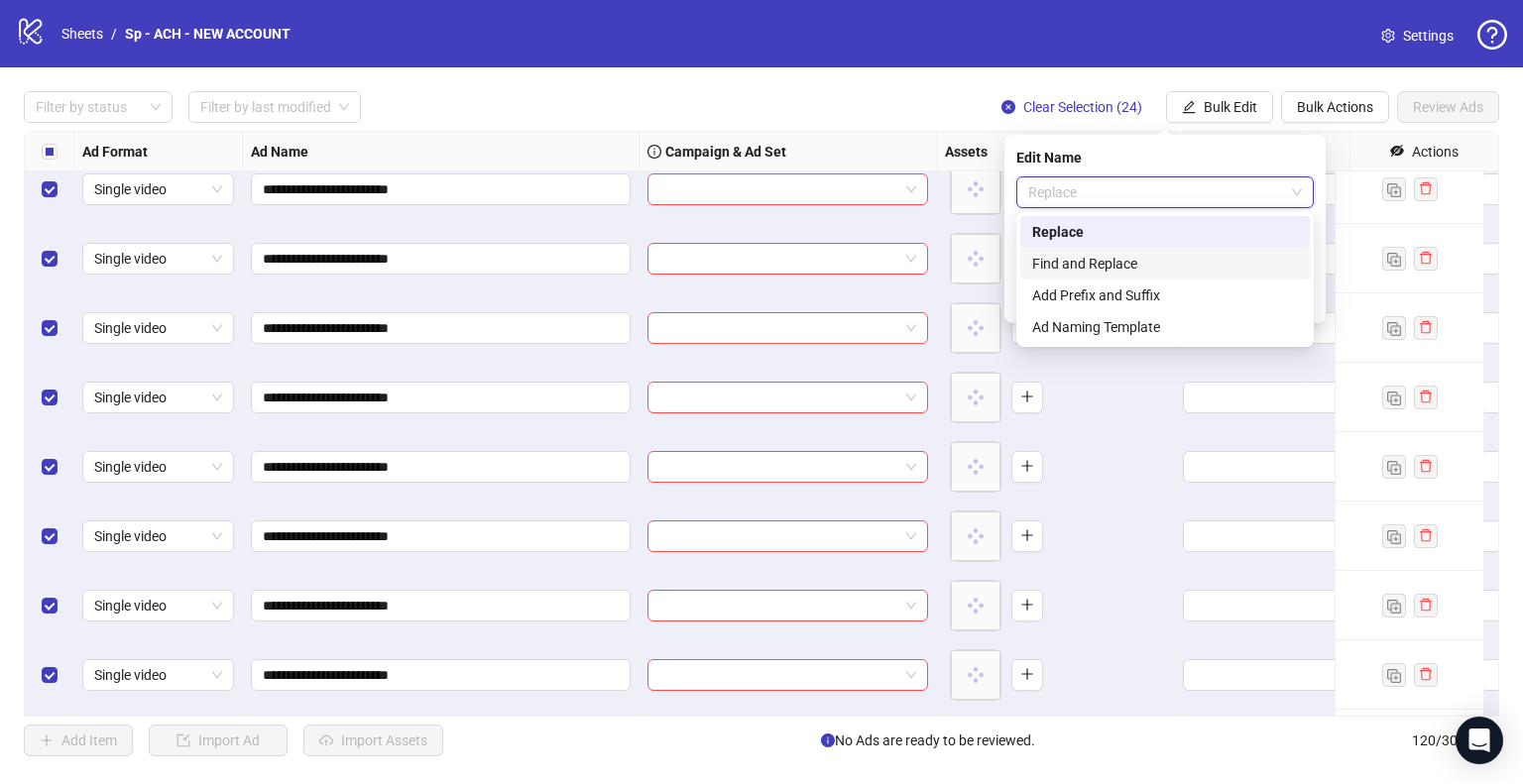 click on "Replace" at bounding box center (1165, 192) 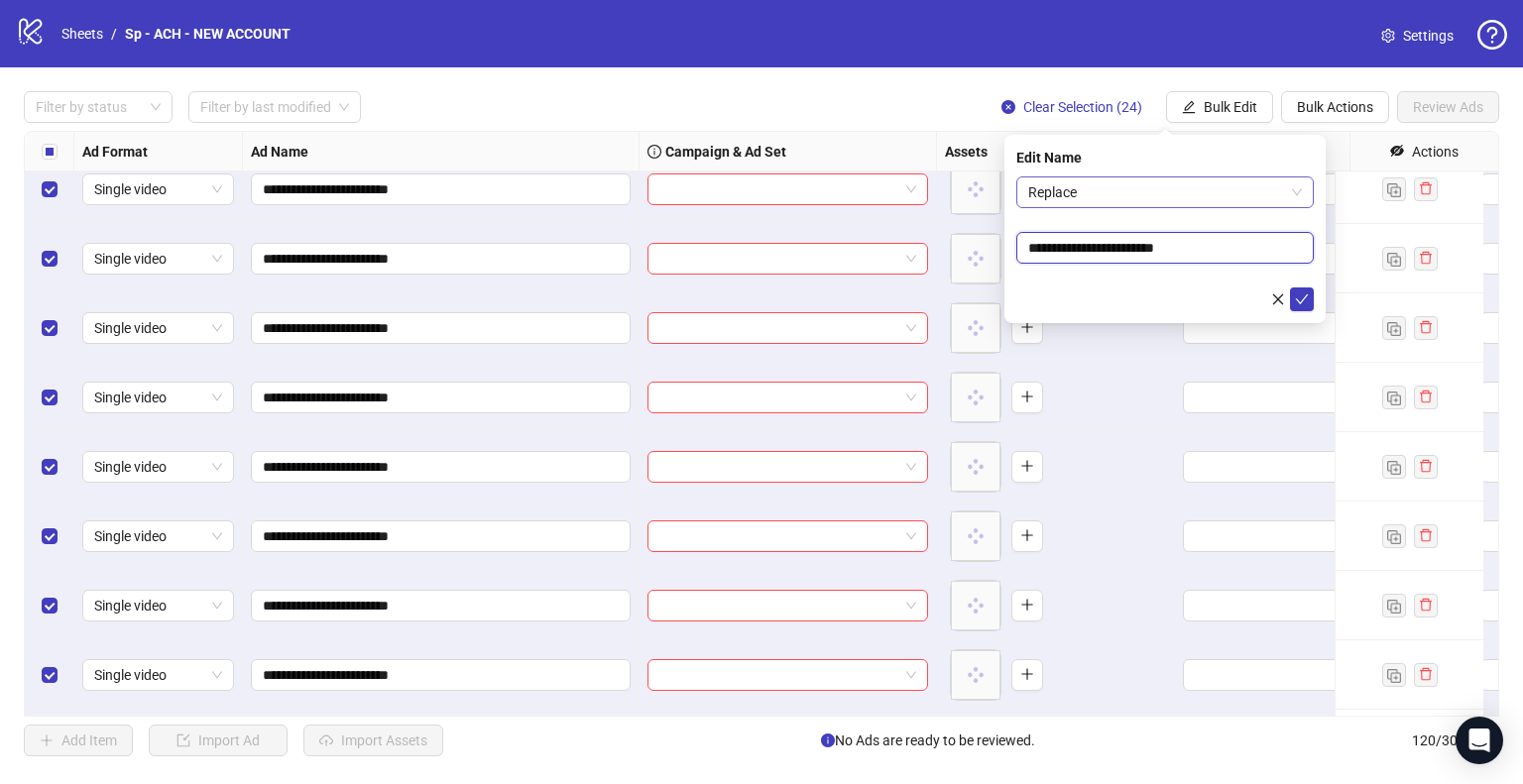 drag, startPoint x: 1142, startPoint y: 248, endPoint x: 1099, endPoint y: 201, distance: 63.702433 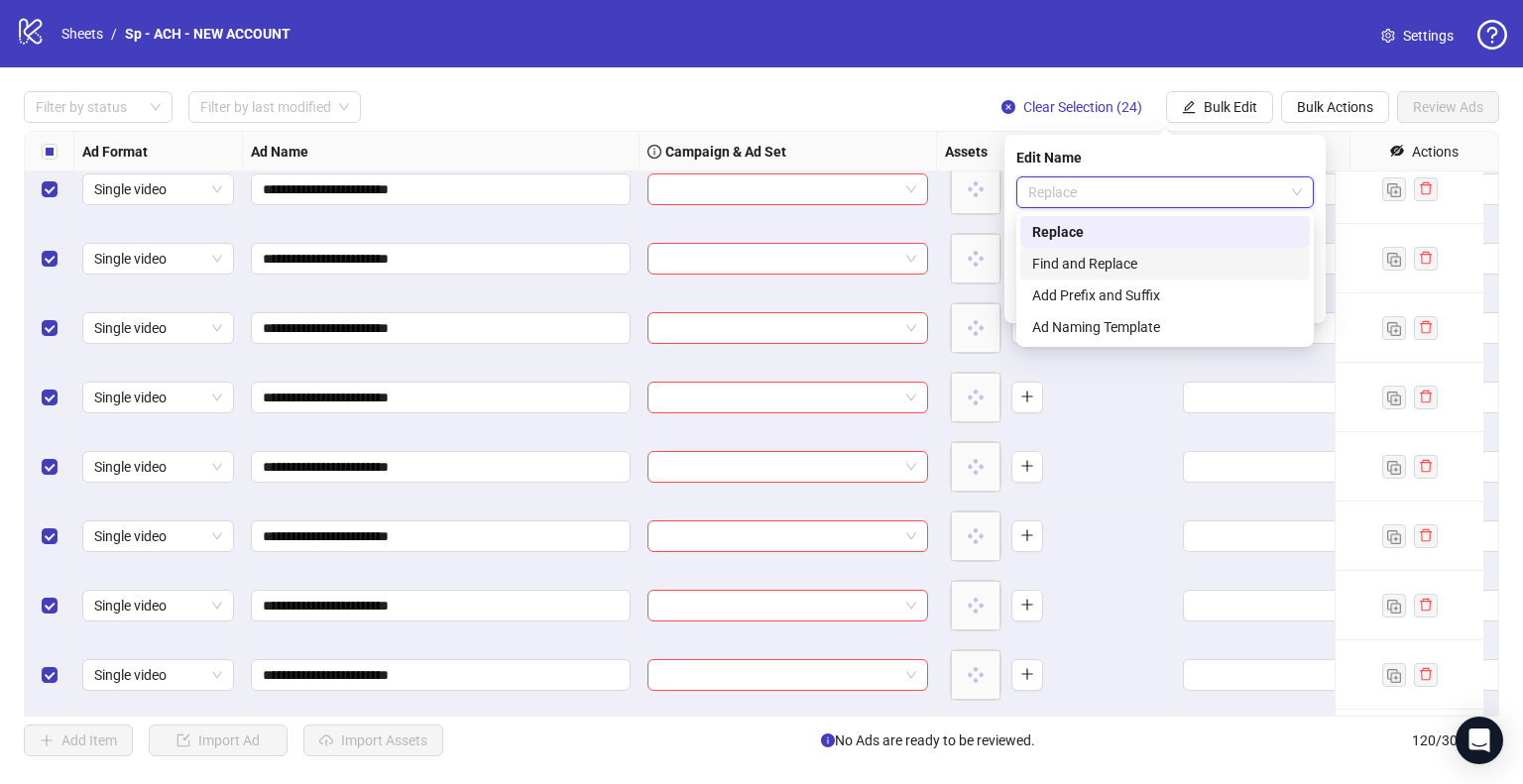 click on "Find and Replace" at bounding box center (1165, 264) 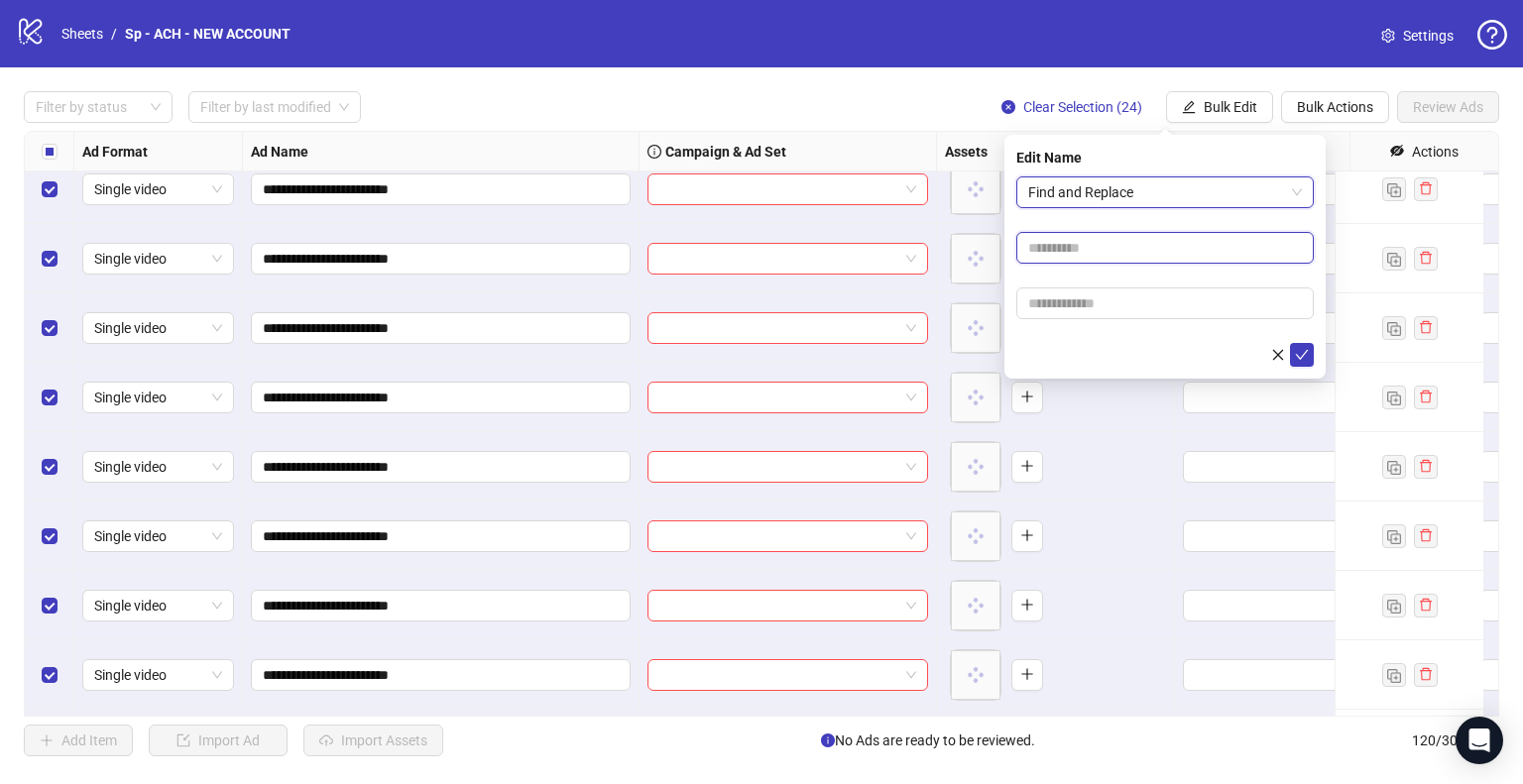 click at bounding box center [1165, 248] 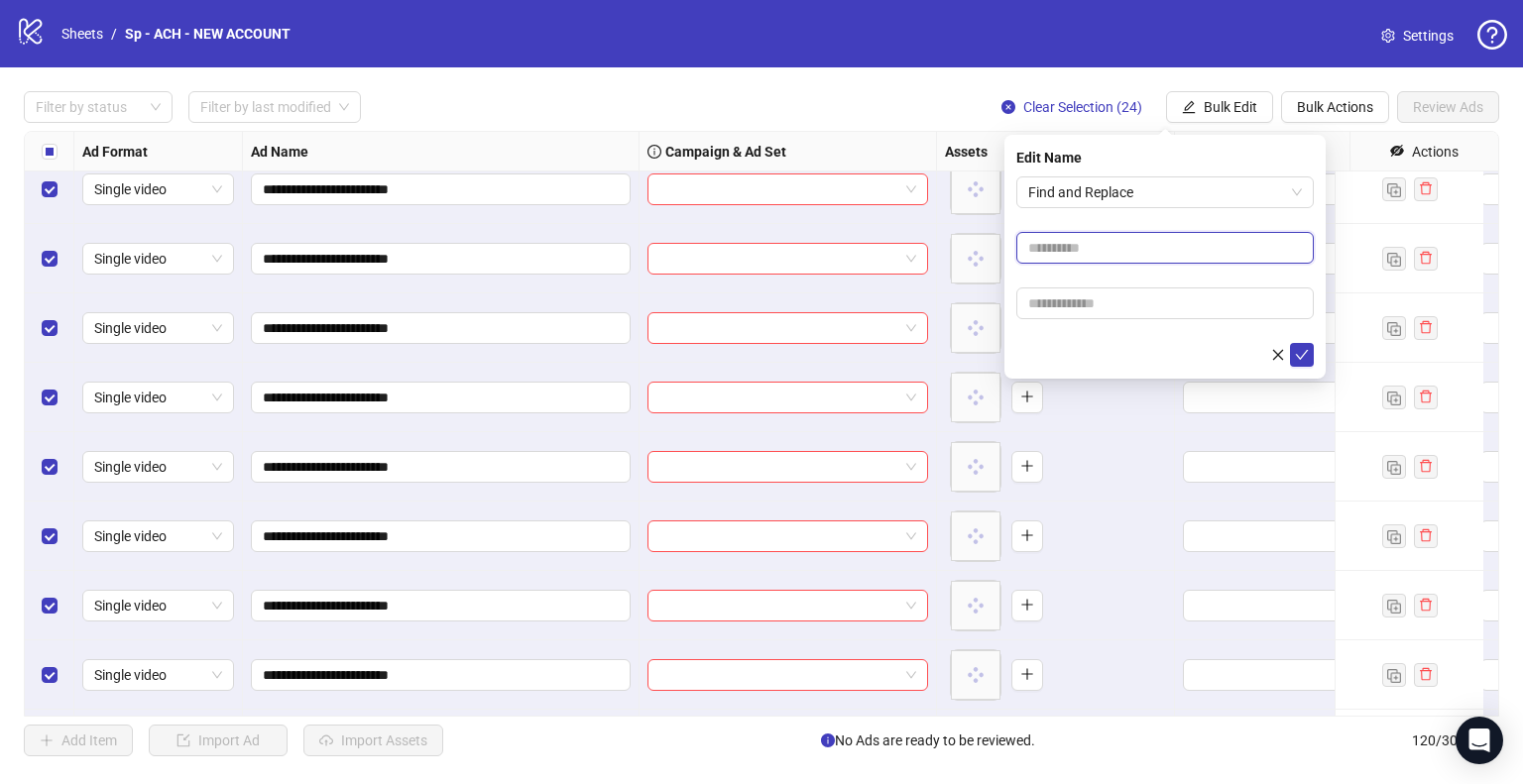 paste on "**********" 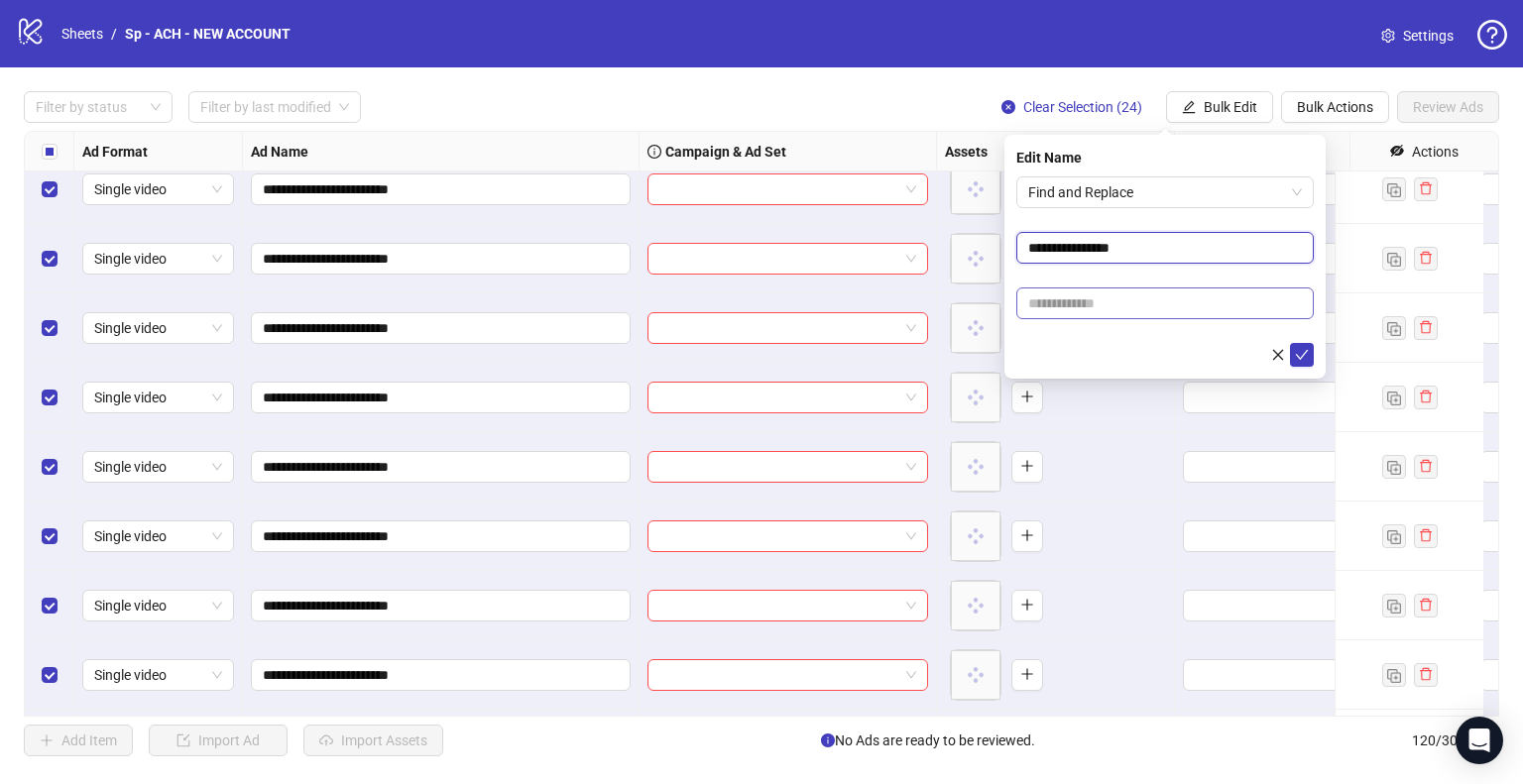 type on "**********" 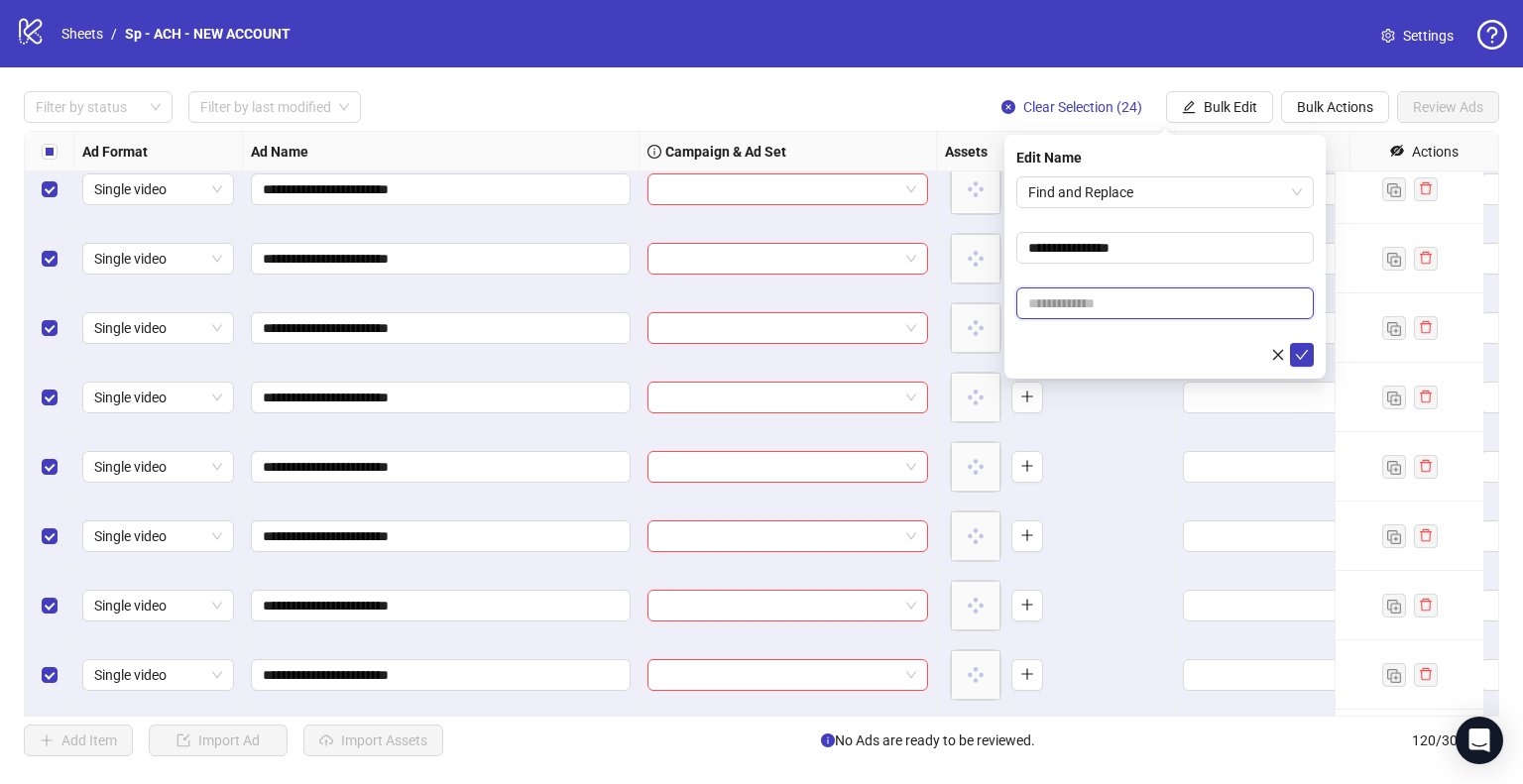 click at bounding box center (1165, 303) 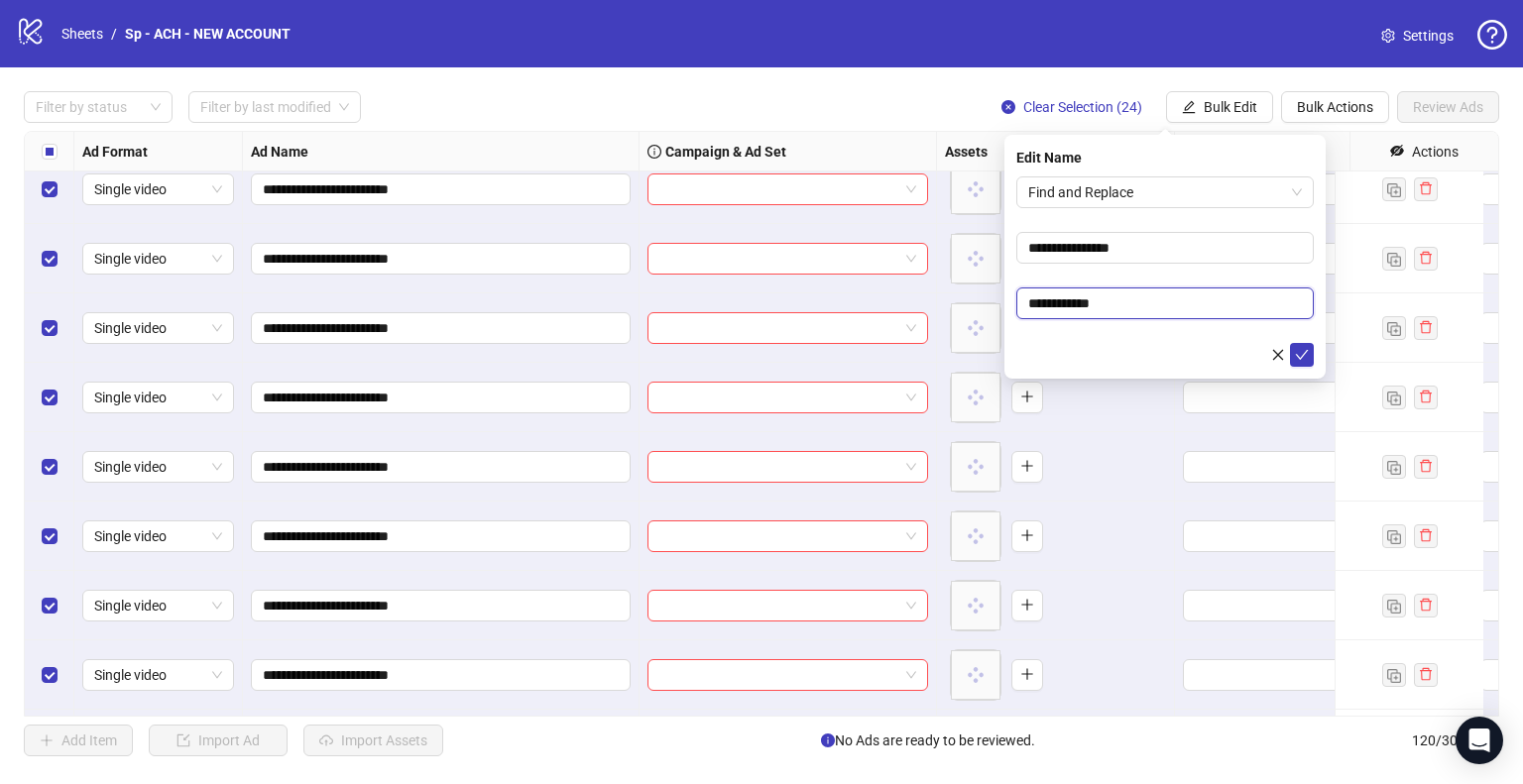type on "**********" 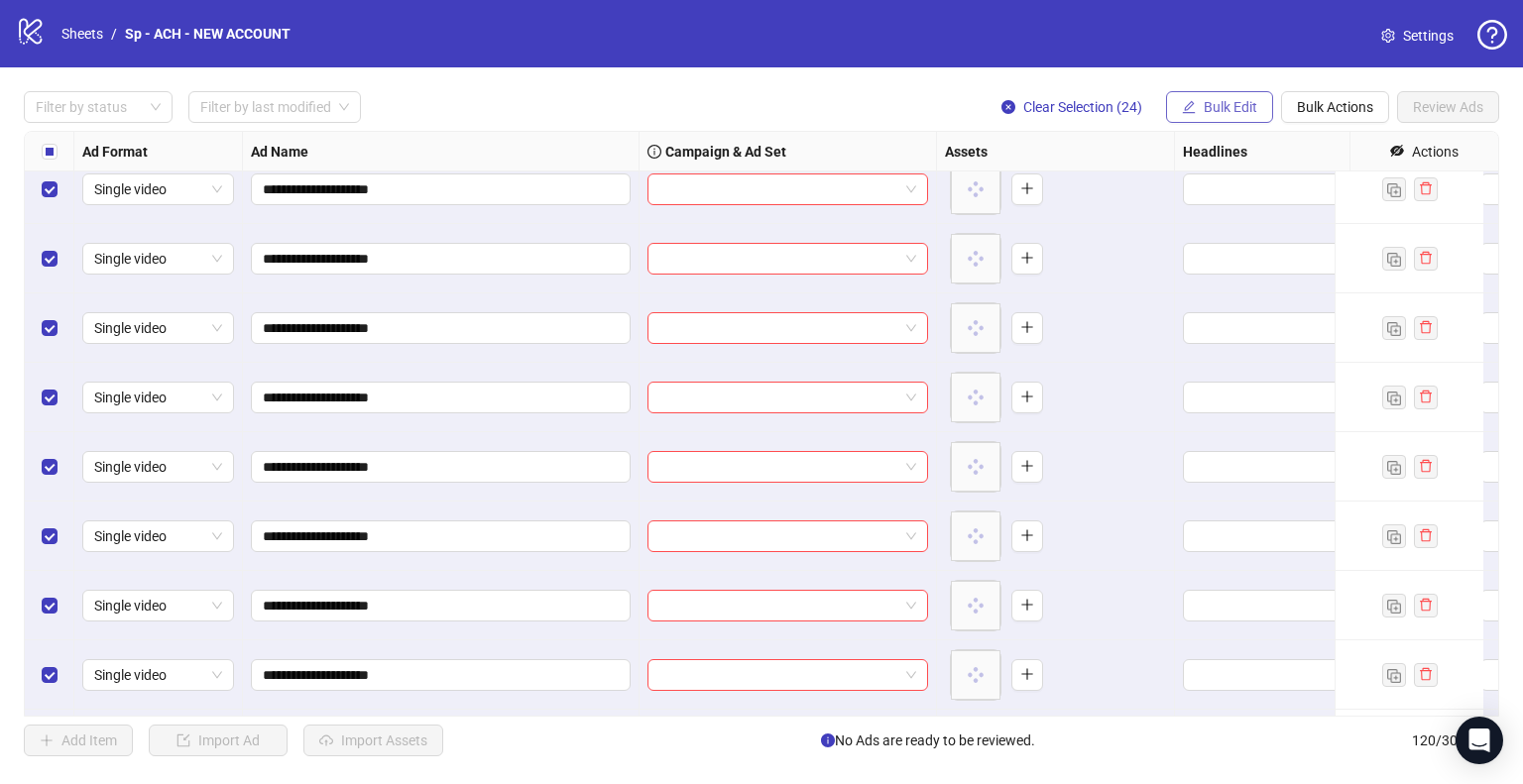 click on "Bulk Edit" at bounding box center [1230, 107] 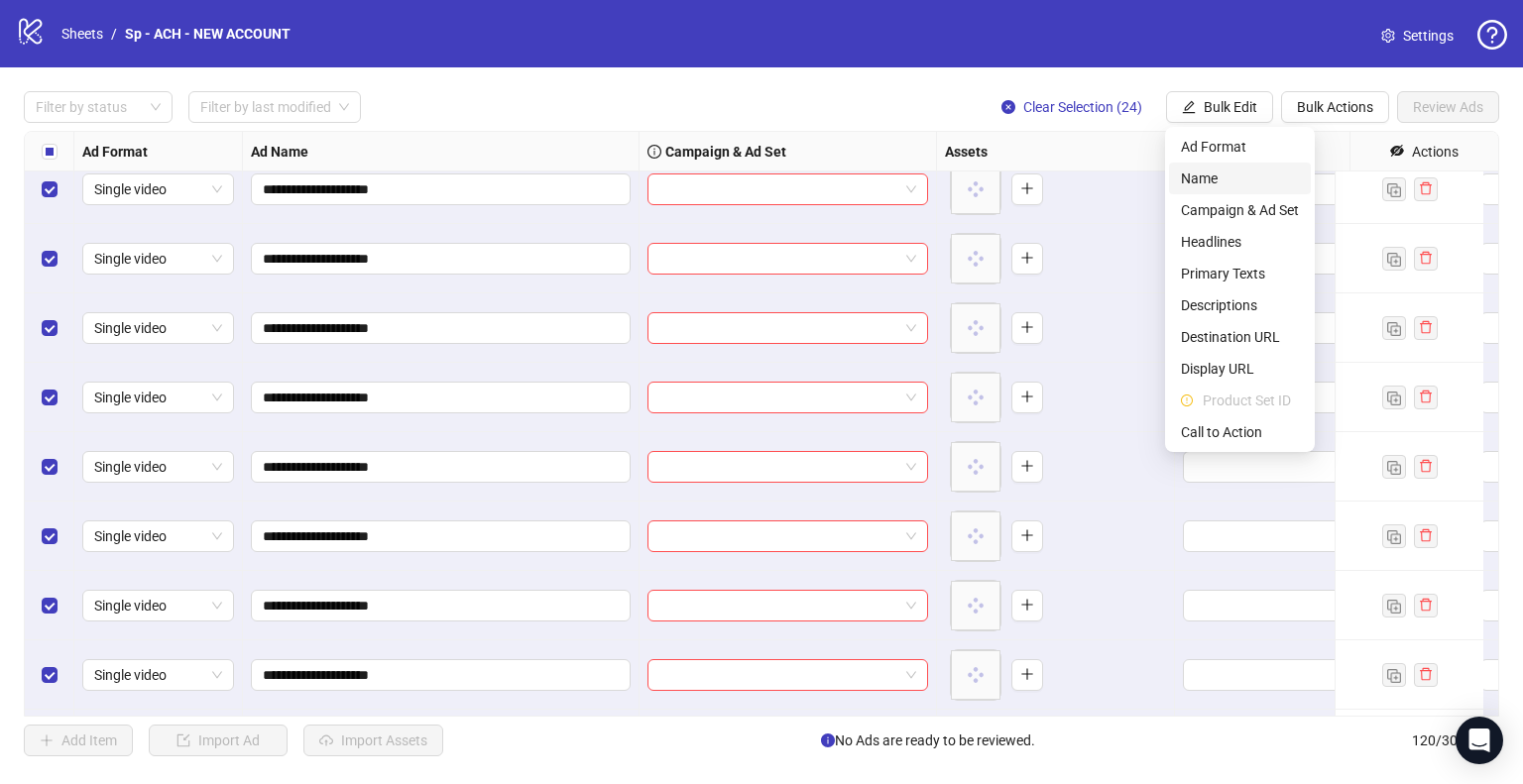 click on "Name" at bounding box center [1239, 178] 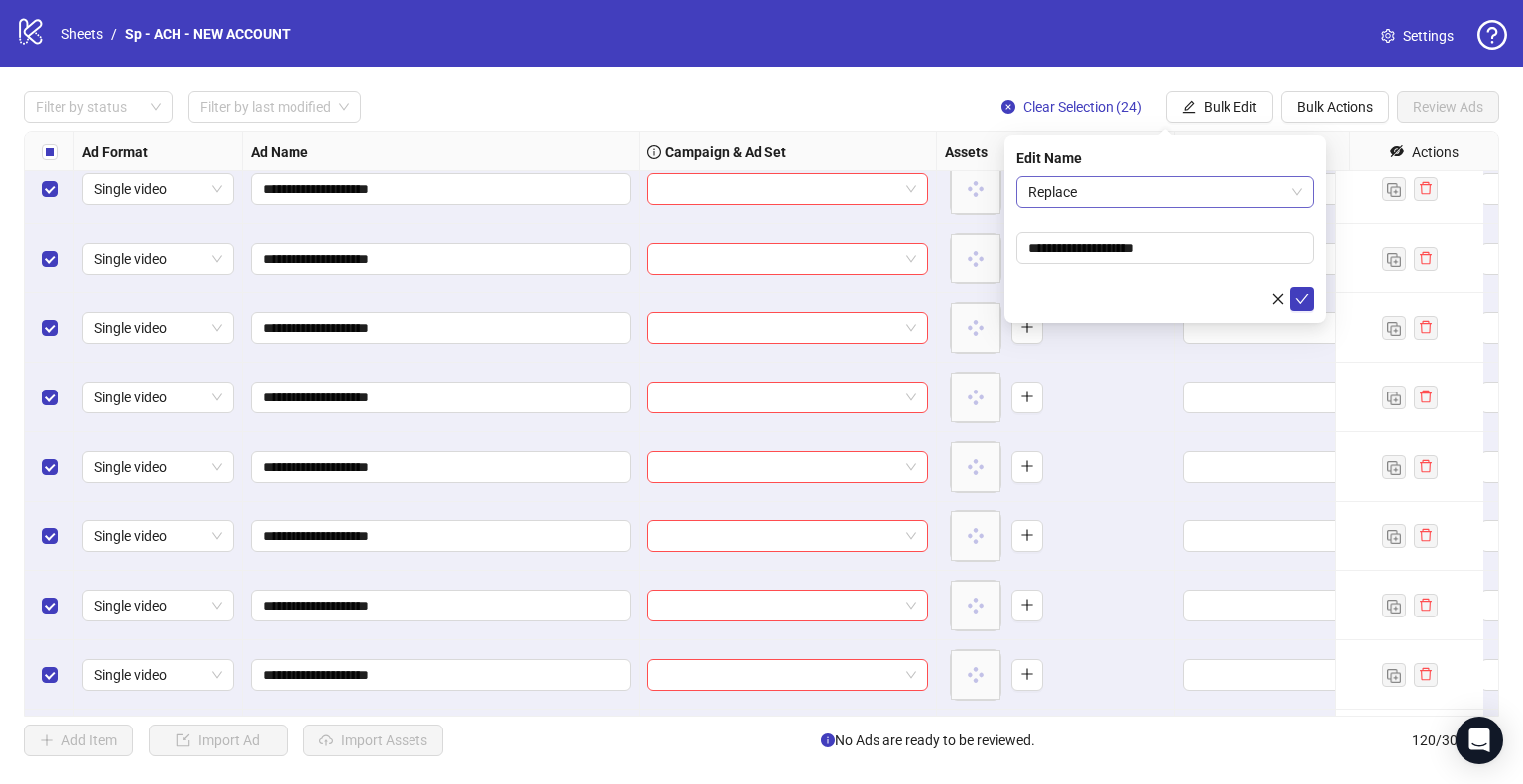 click on "Replace" at bounding box center (1165, 192) 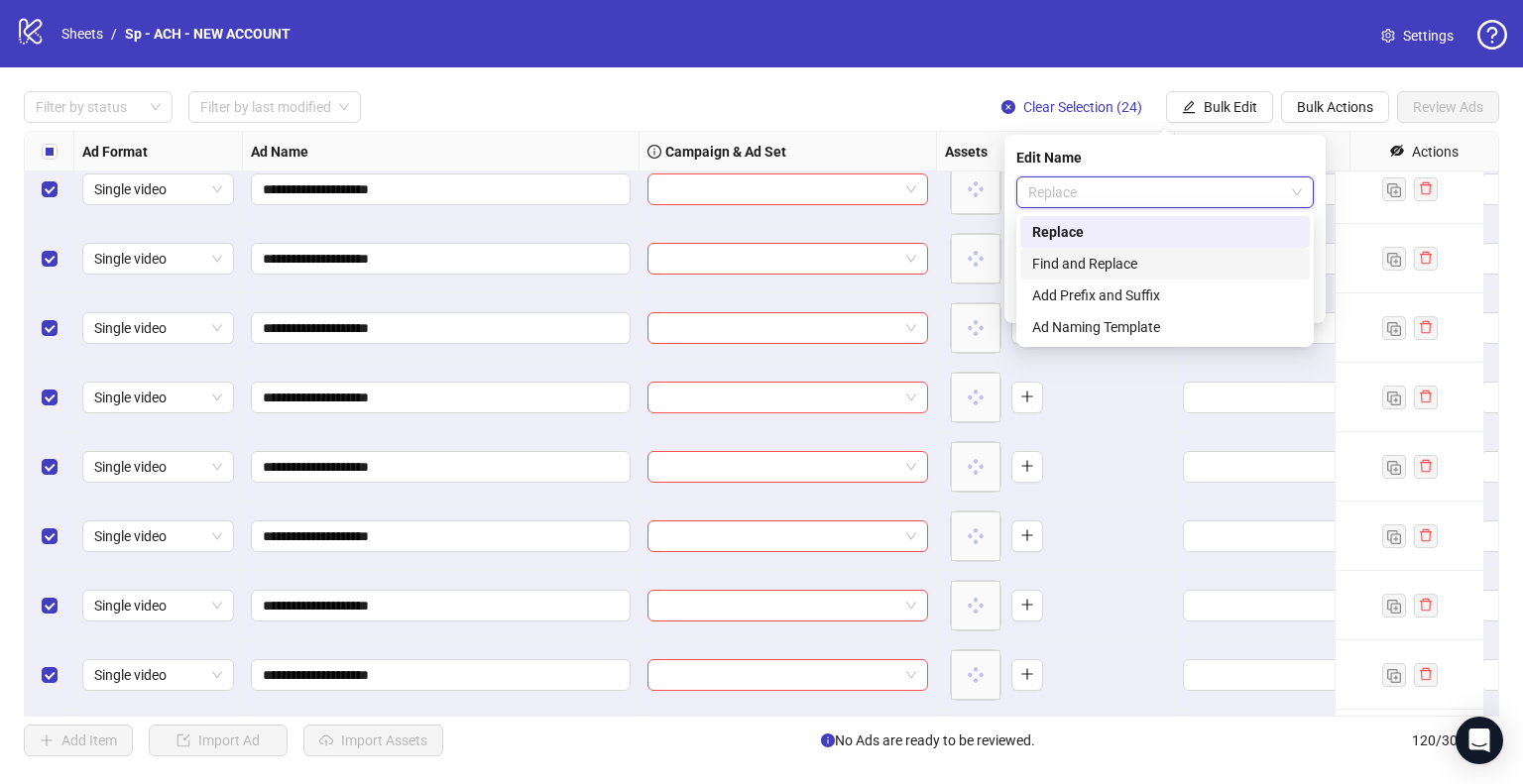 click on "Find and Replace" at bounding box center [1165, 264] 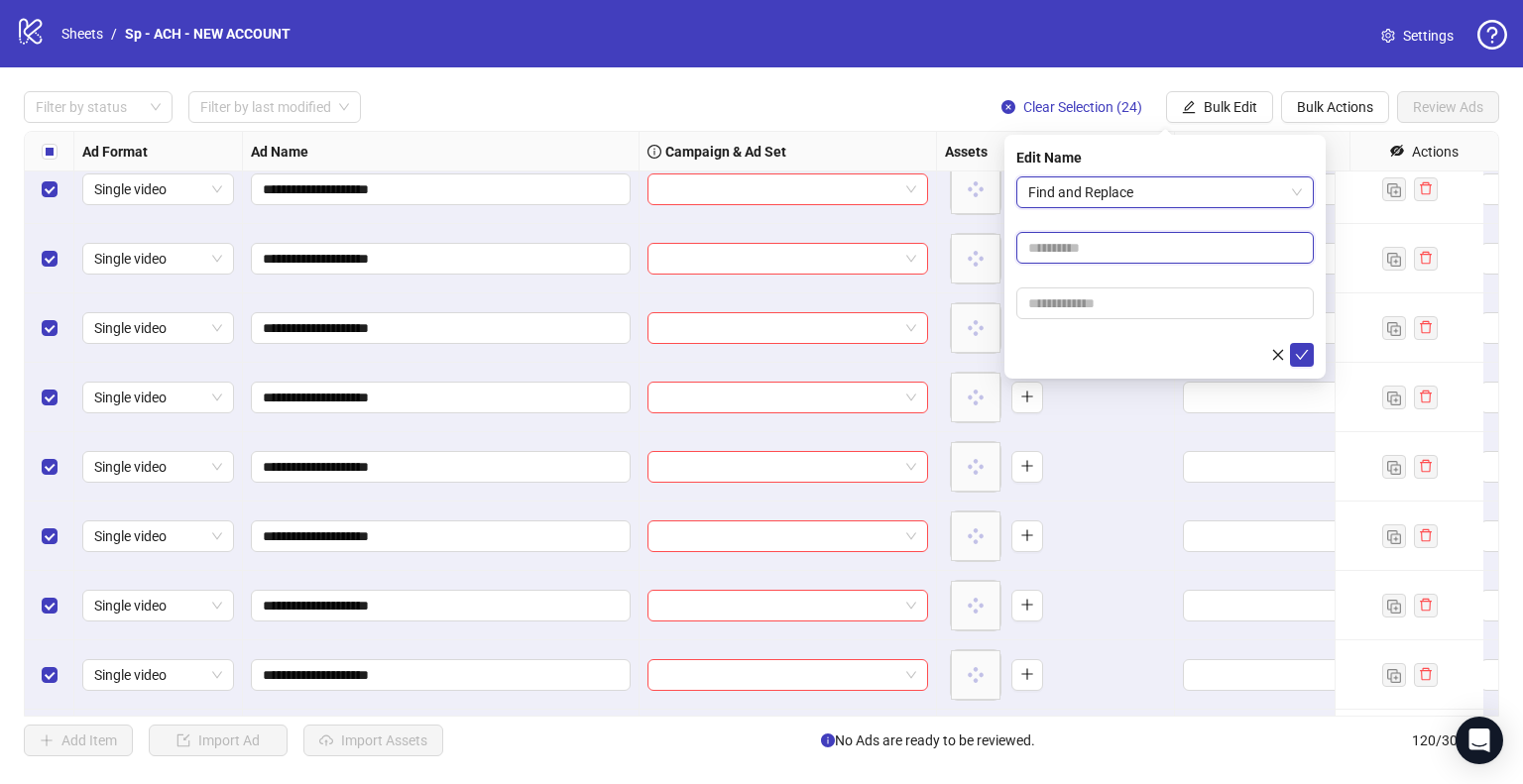 click at bounding box center [1165, 248] 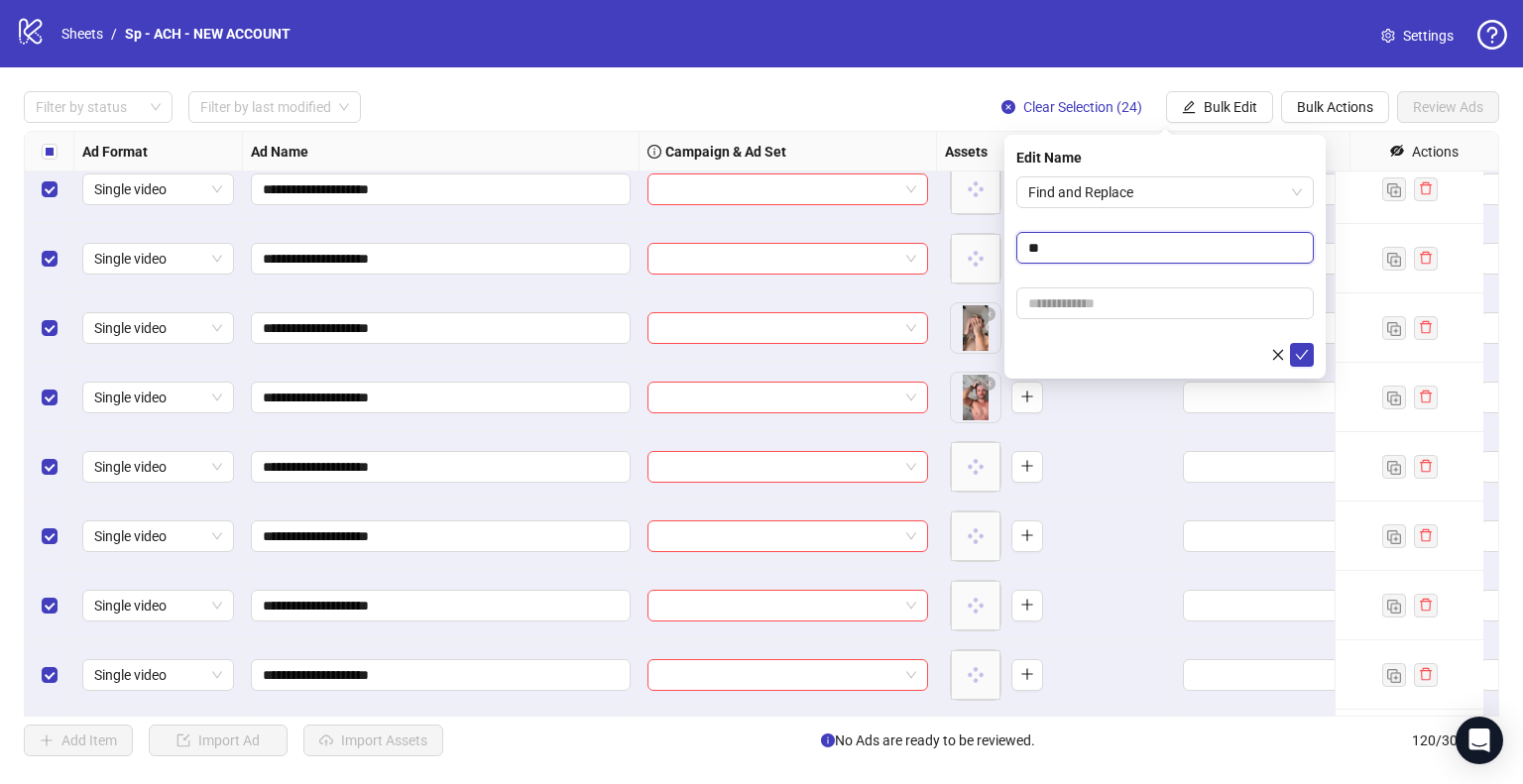 type on "**" 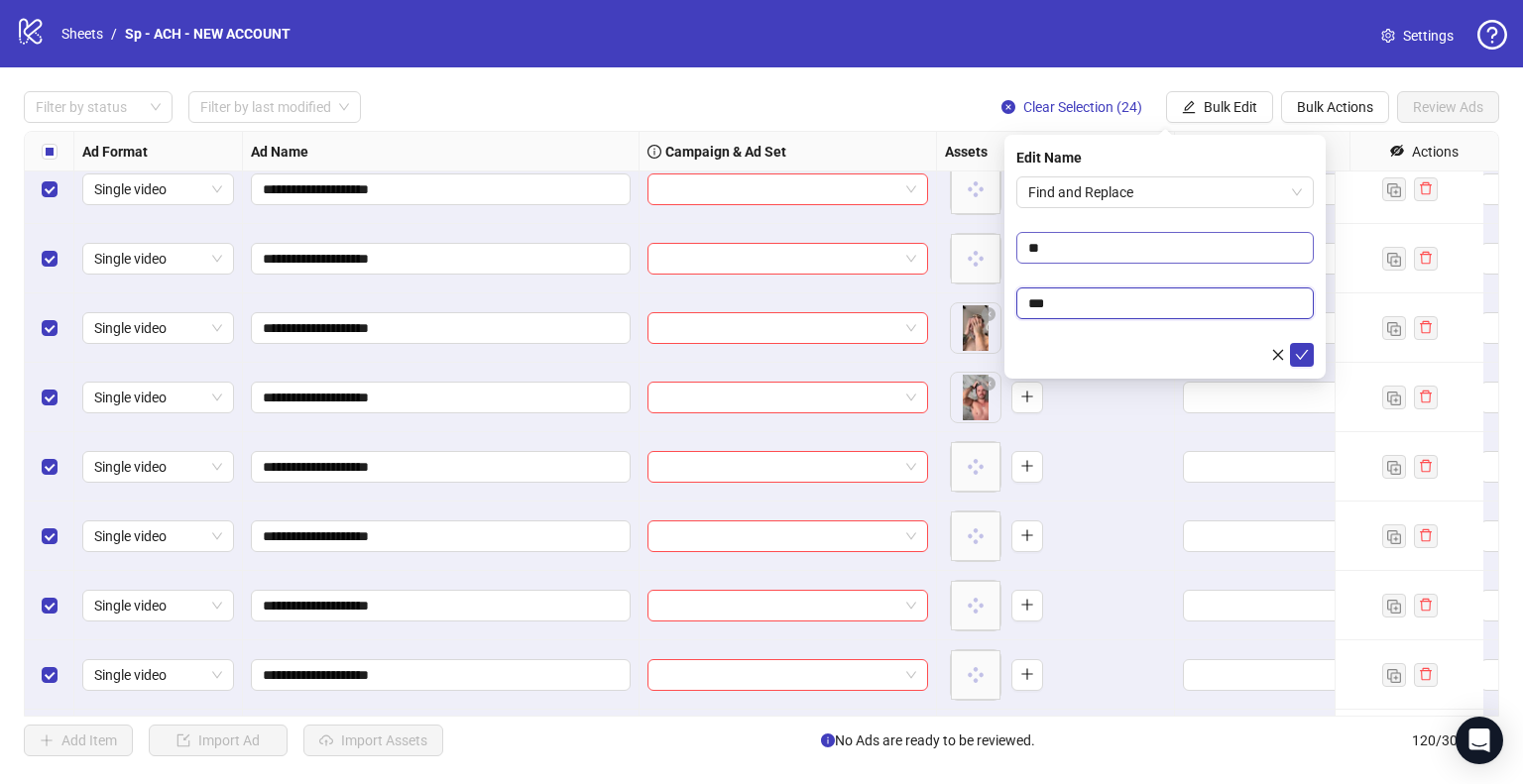 type on "**" 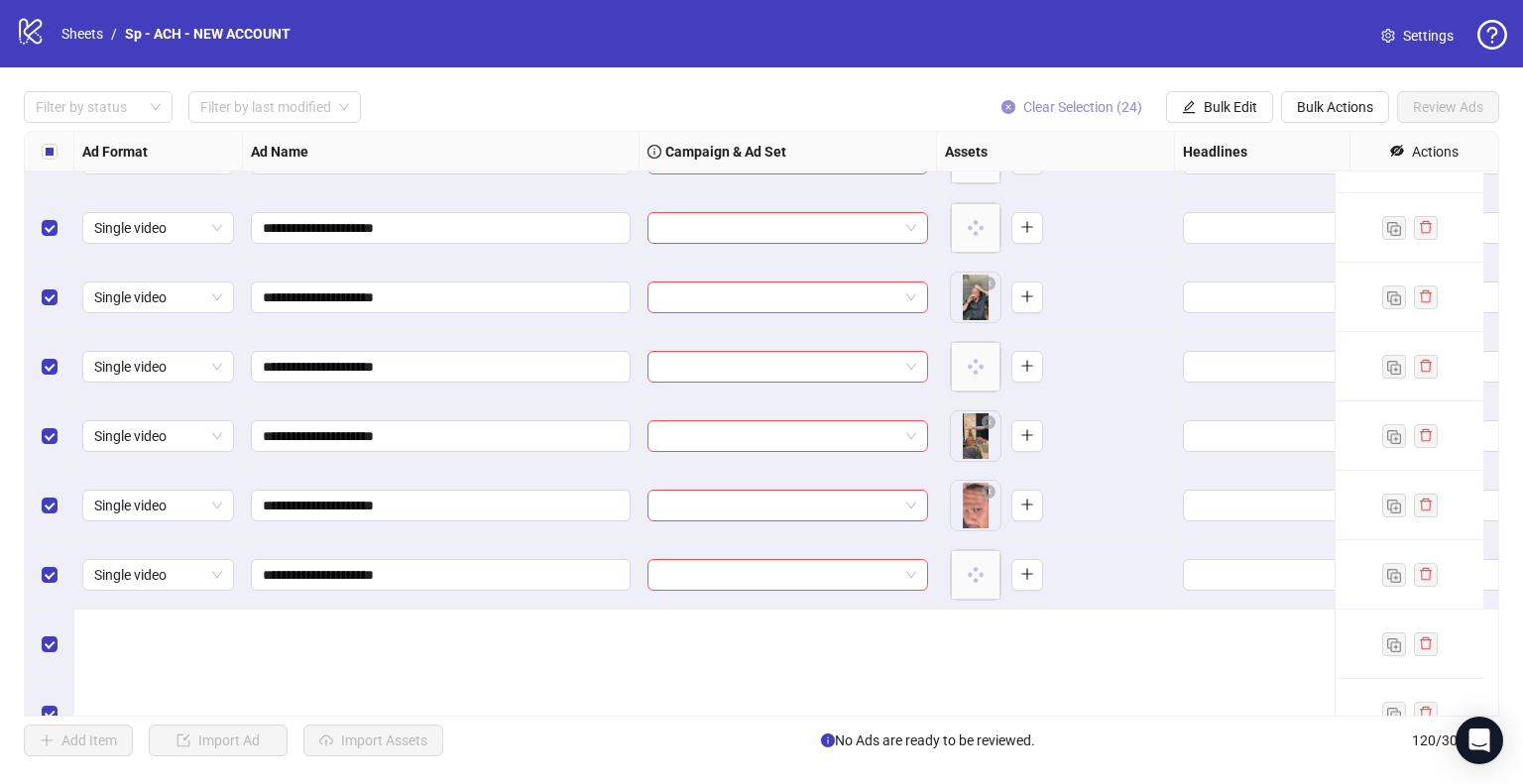 scroll, scrollTop: 6787, scrollLeft: 0, axis: vertical 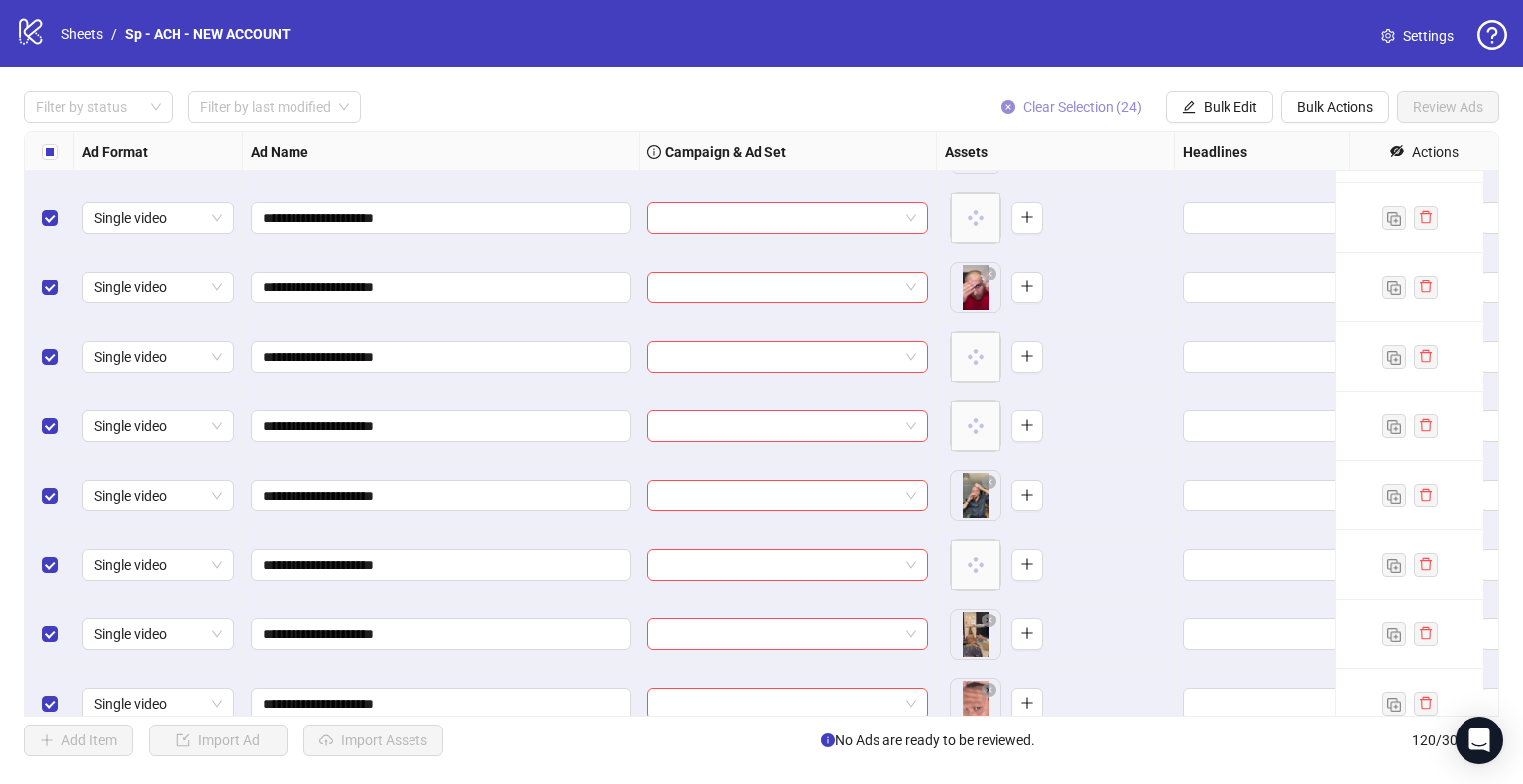 click on "Clear Selection (24)" at bounding box center [1072, 107] 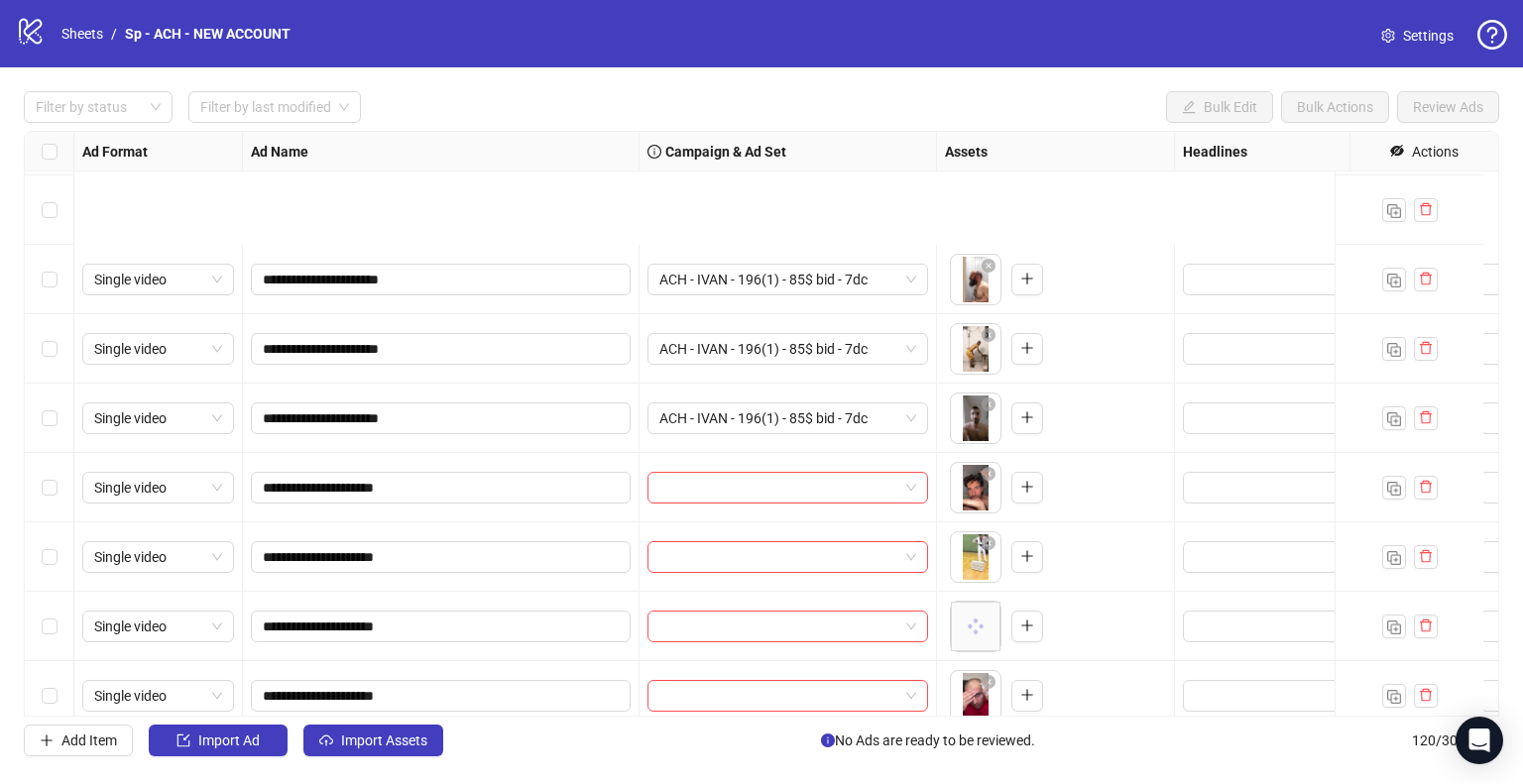 scroll, scrollTop: 6587, scrollLeft: 0, axis: vertical 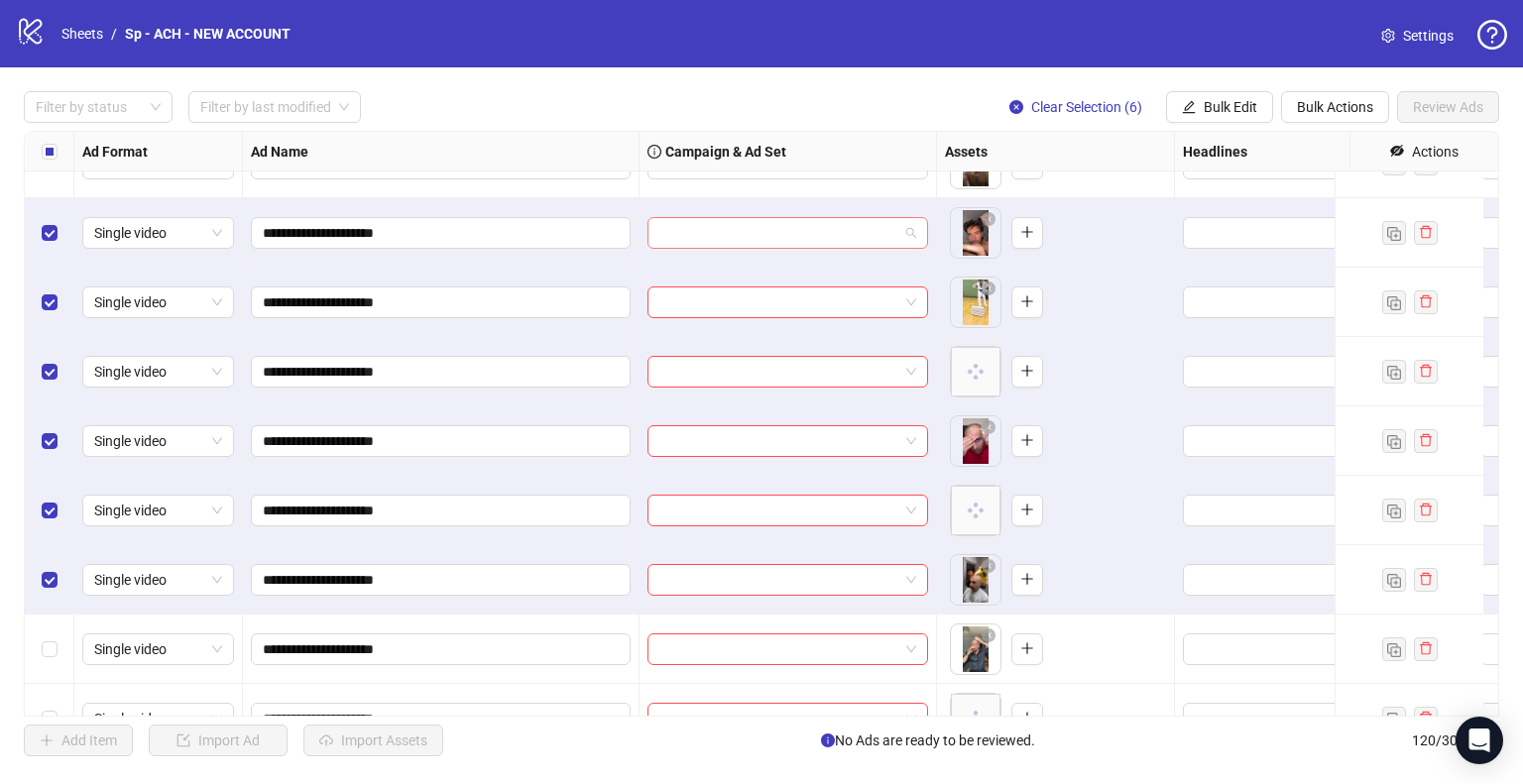 click at bounding box center [787, 233] 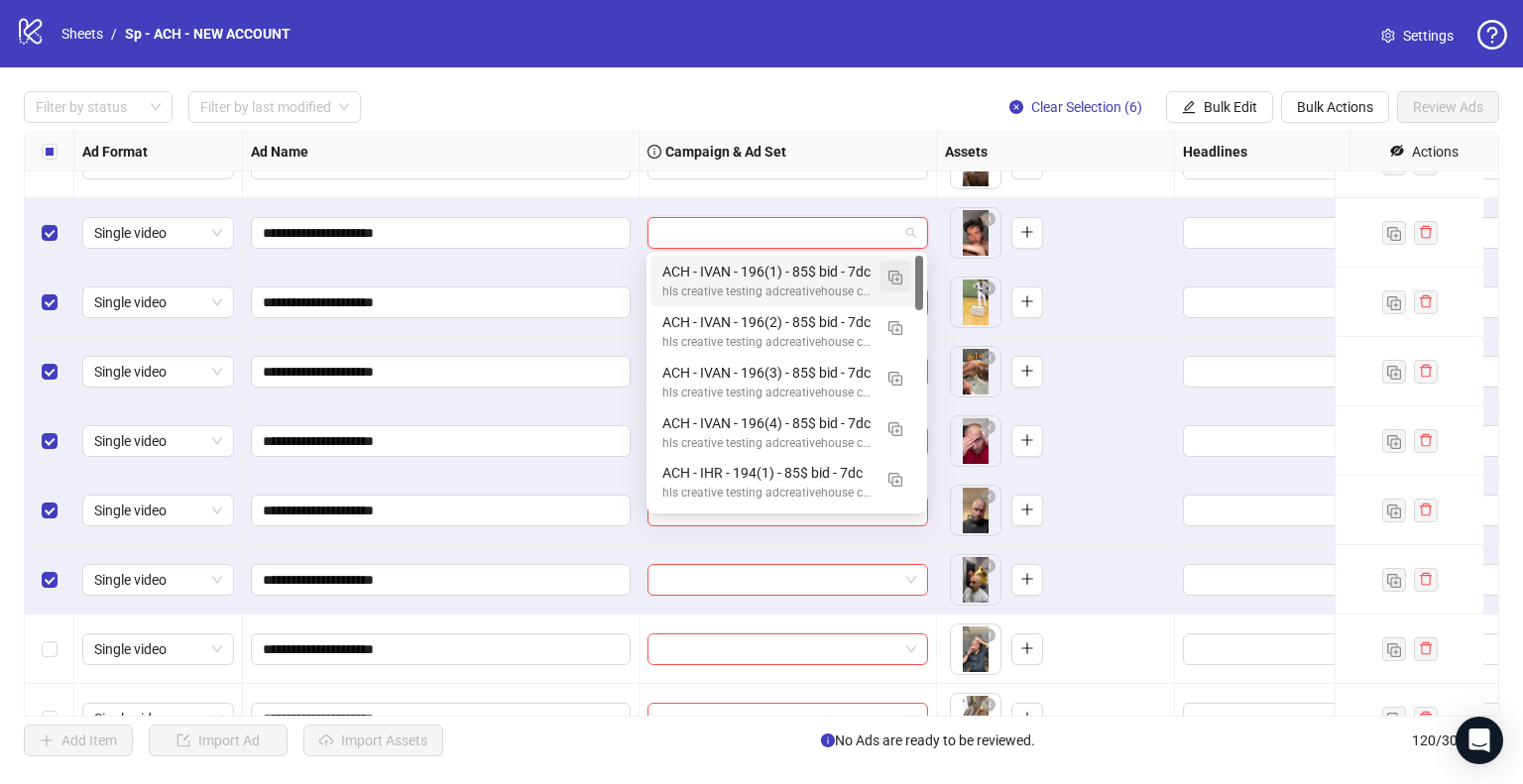 click at bounding box center [895, 278] 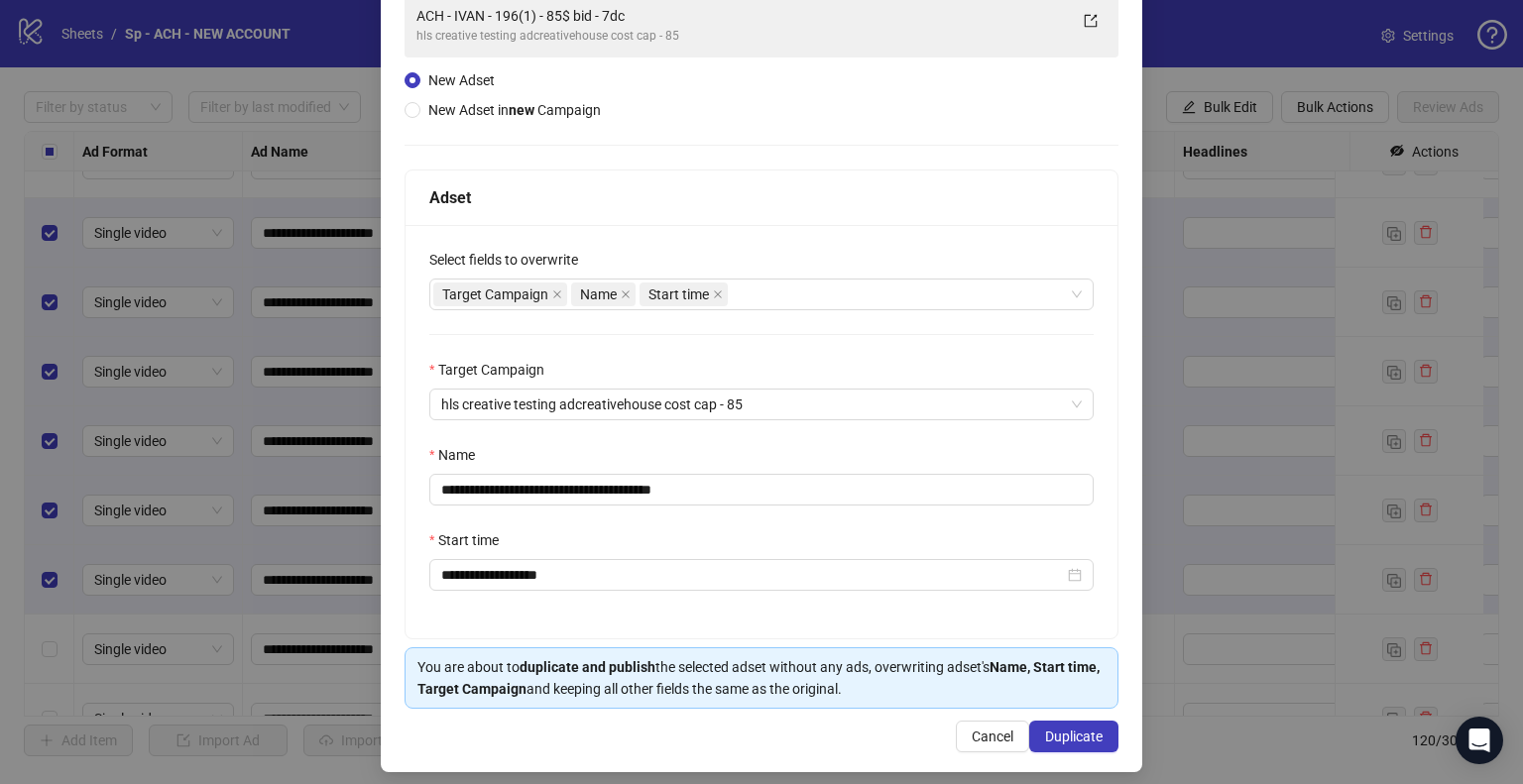 scroll, scrollTop: 168, scrollLeft: 0, axis: vertical 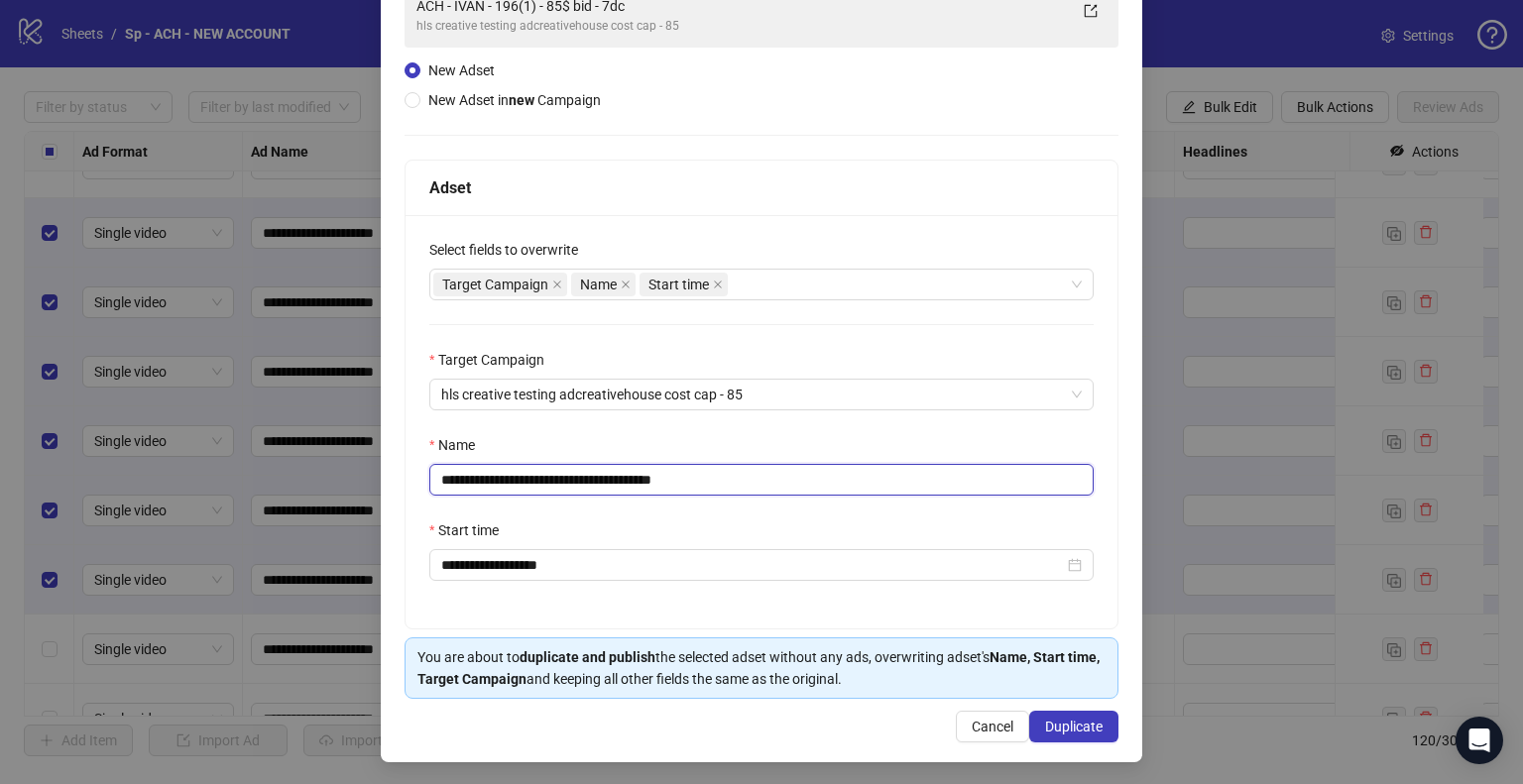drag, startPoint x: 476, startPoint y: 479, endPoint x: 507, endPoint y: 476, distance: 31.144823 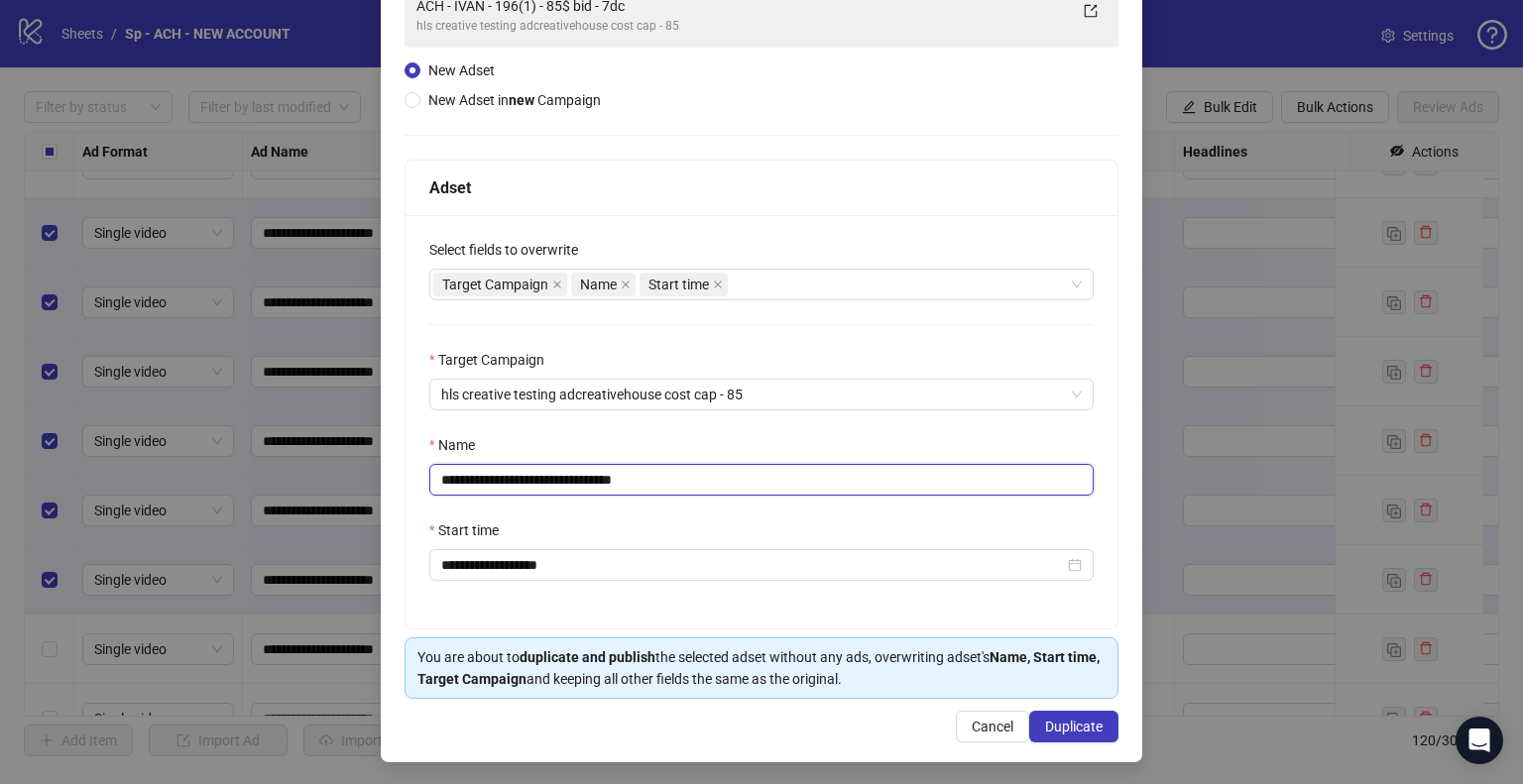 type on "**********" 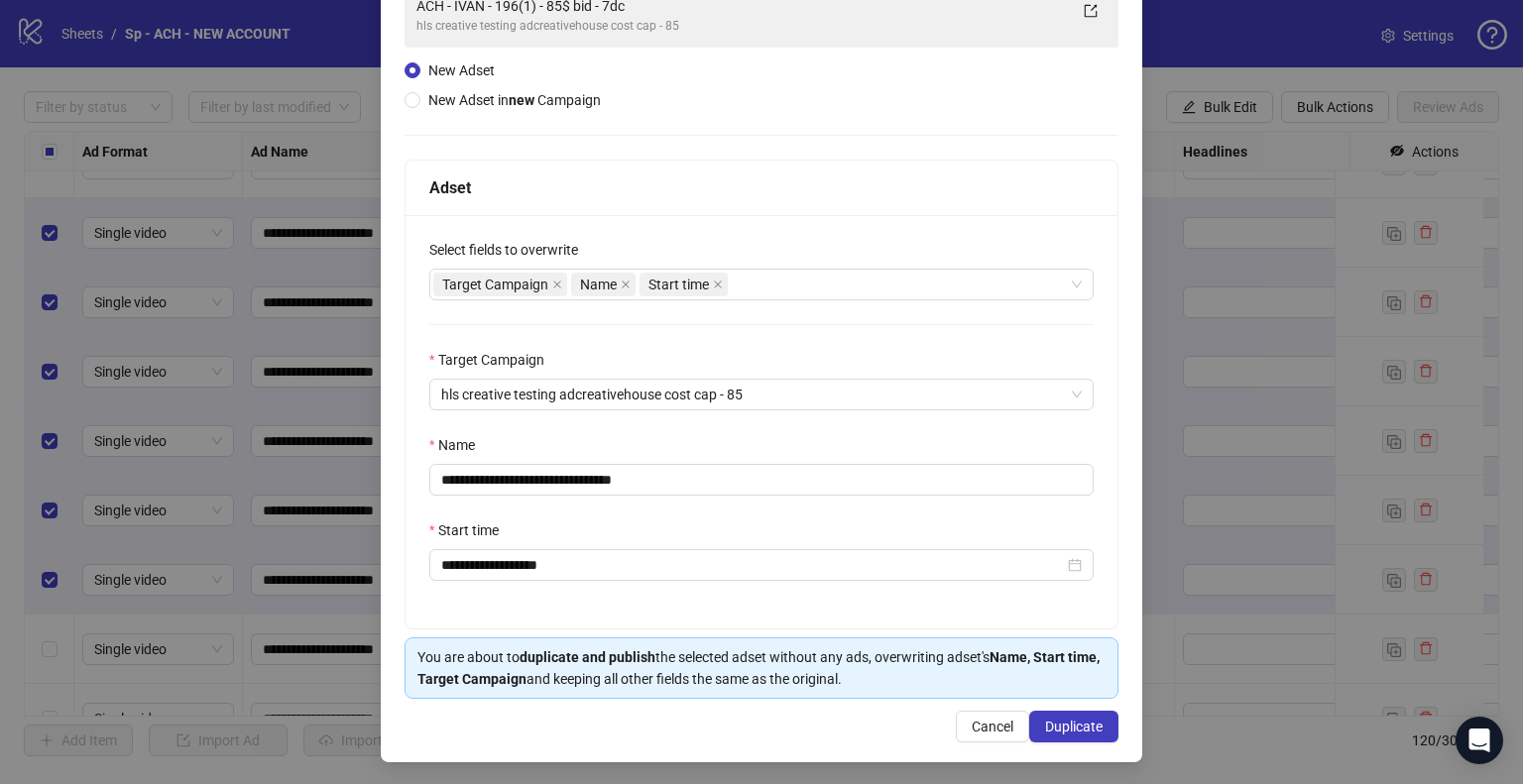 click on "**********" at bounding box center (762, 421) 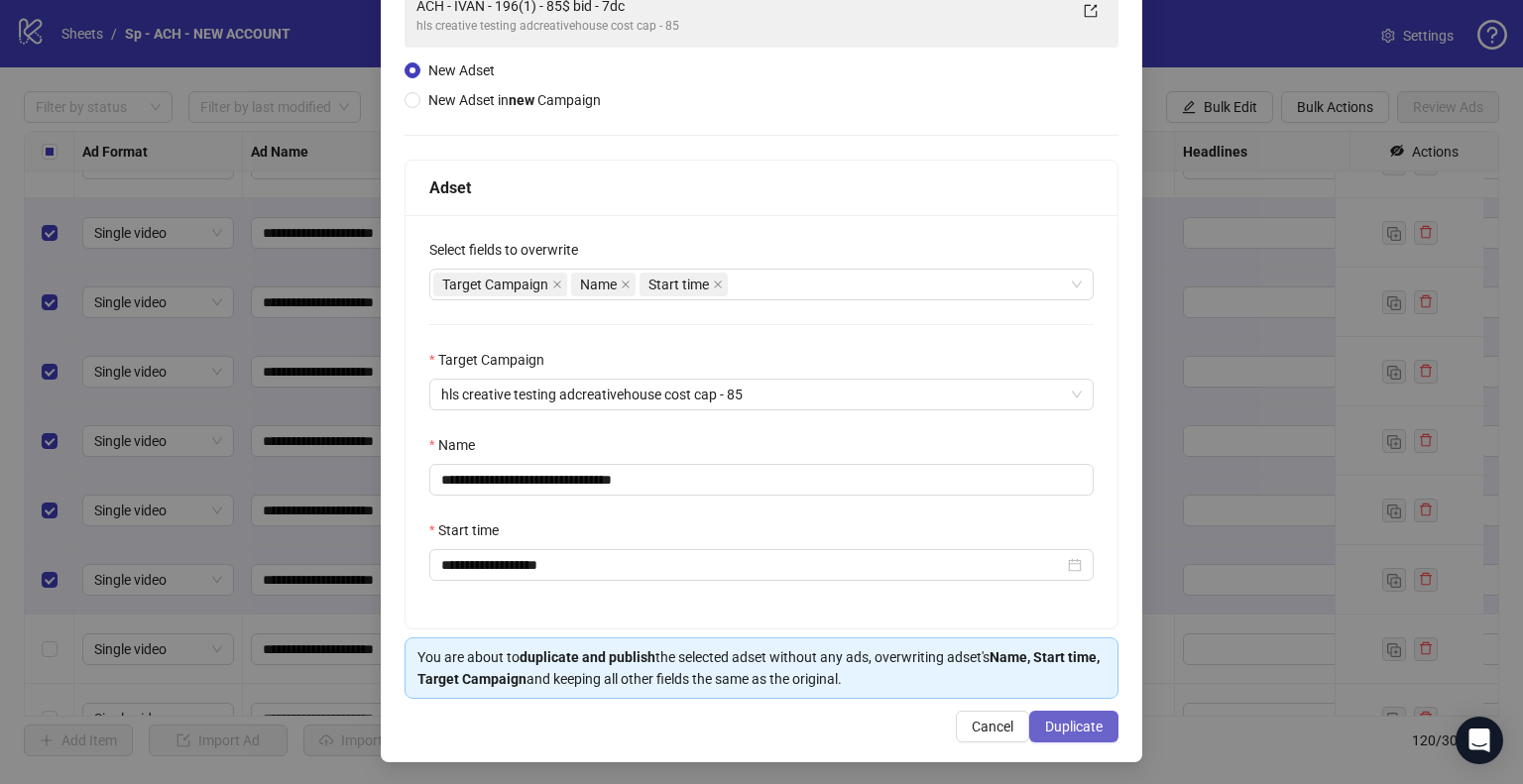 click on "Duplicate" at bounding box center (1074, 727) 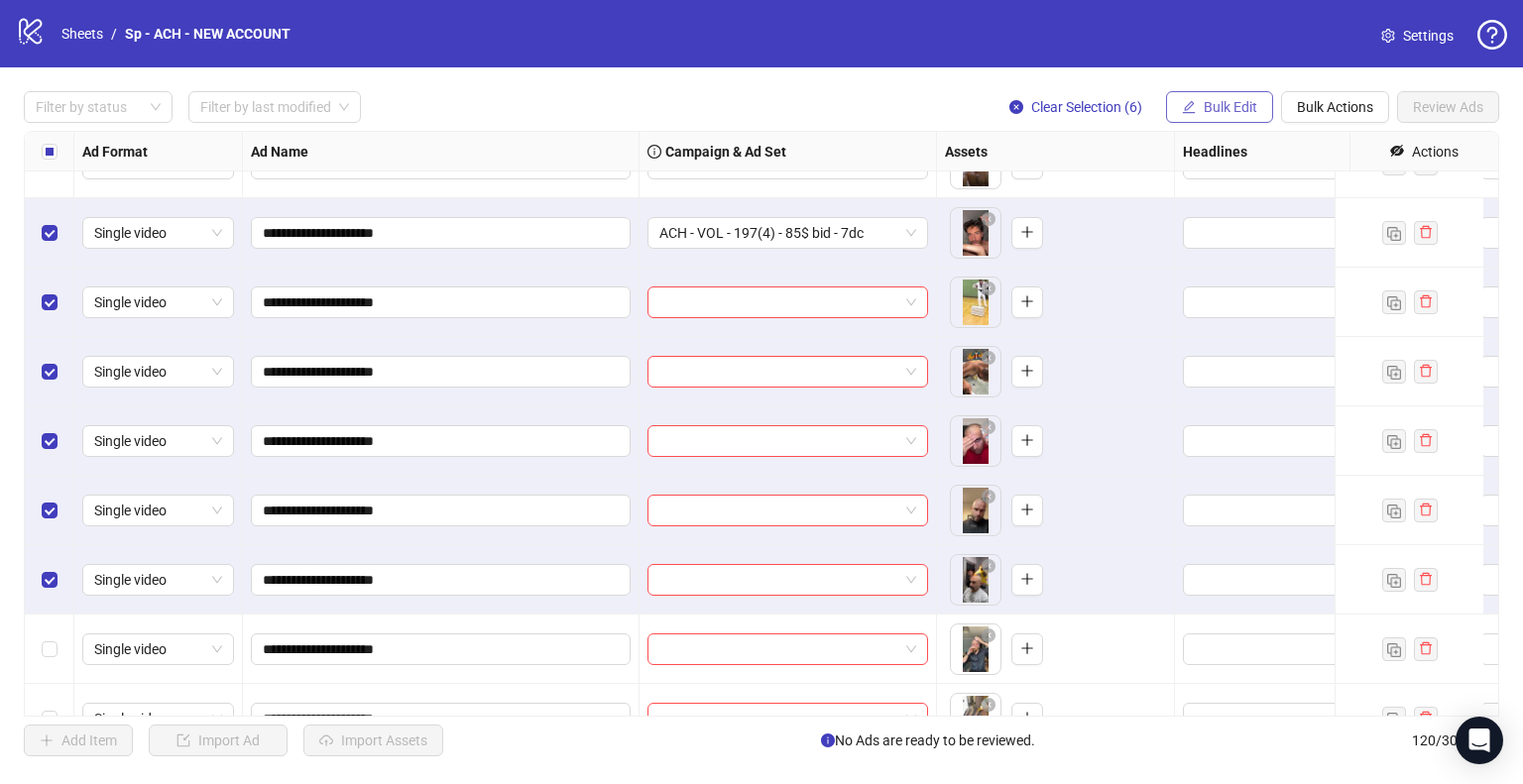 click on "Bulk Edit" at bounding box center [1230, 107] 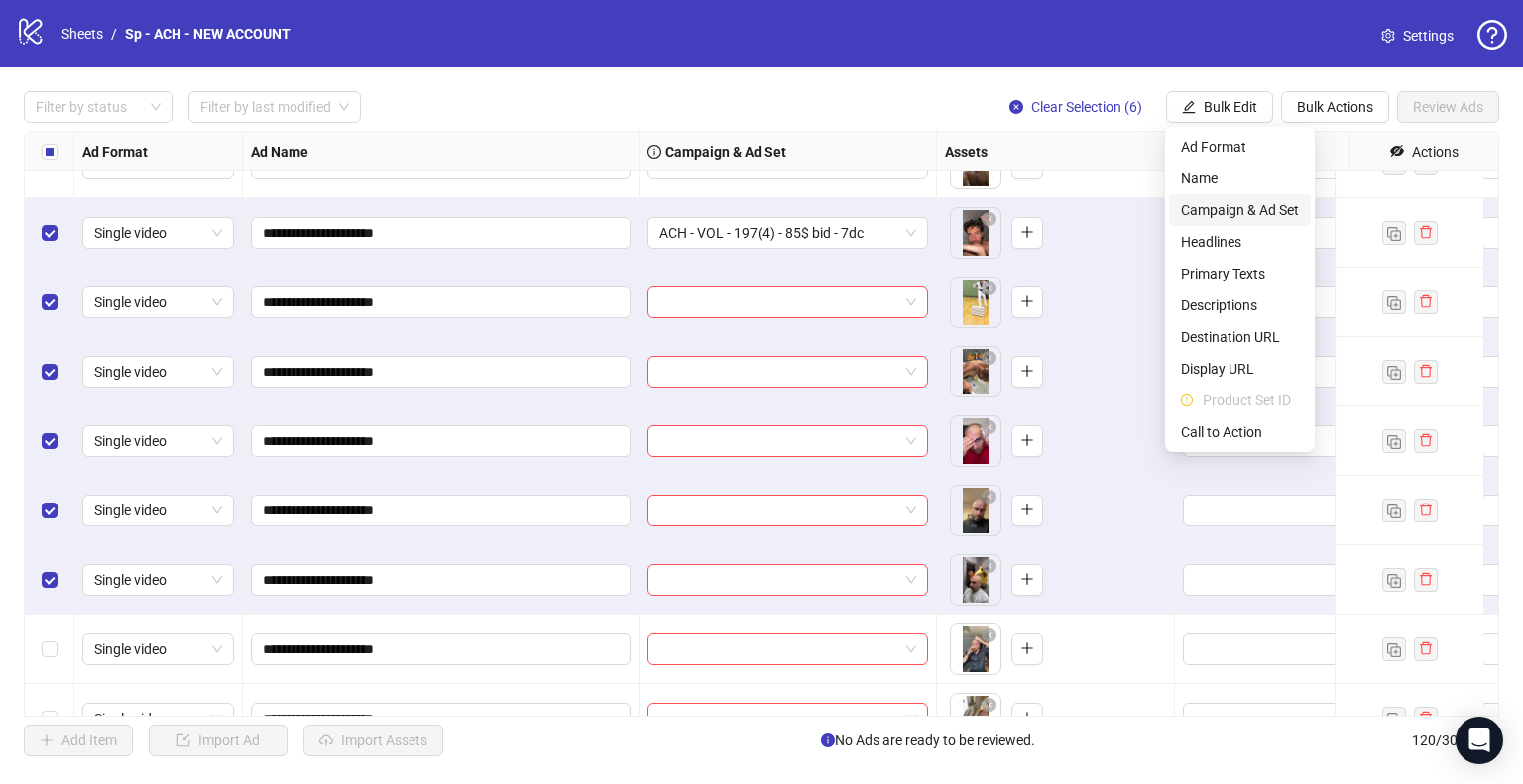 click on "Campaign & Ad Set" at bounding box center (1239, 210) 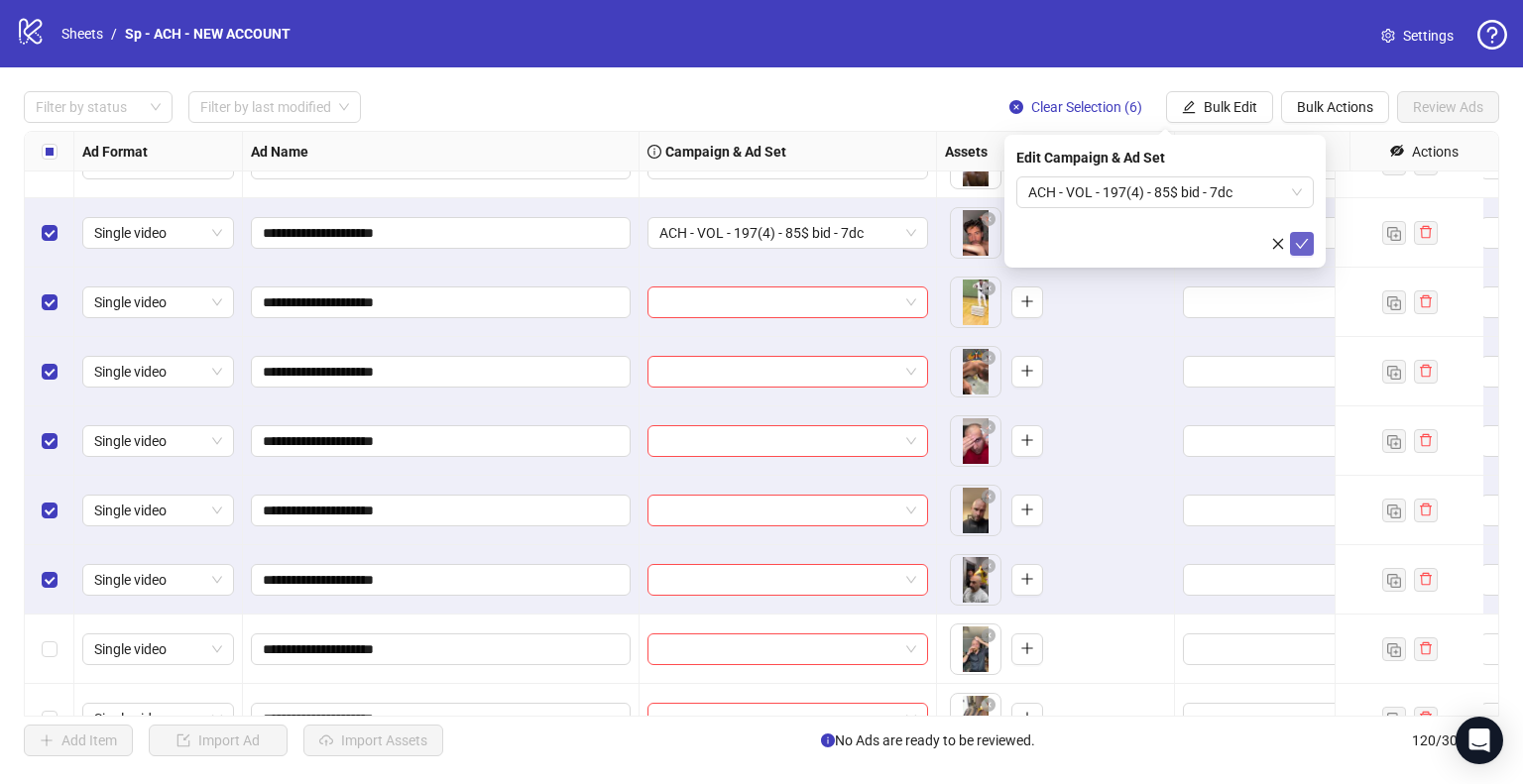 click at bounding box center [1302, 244] 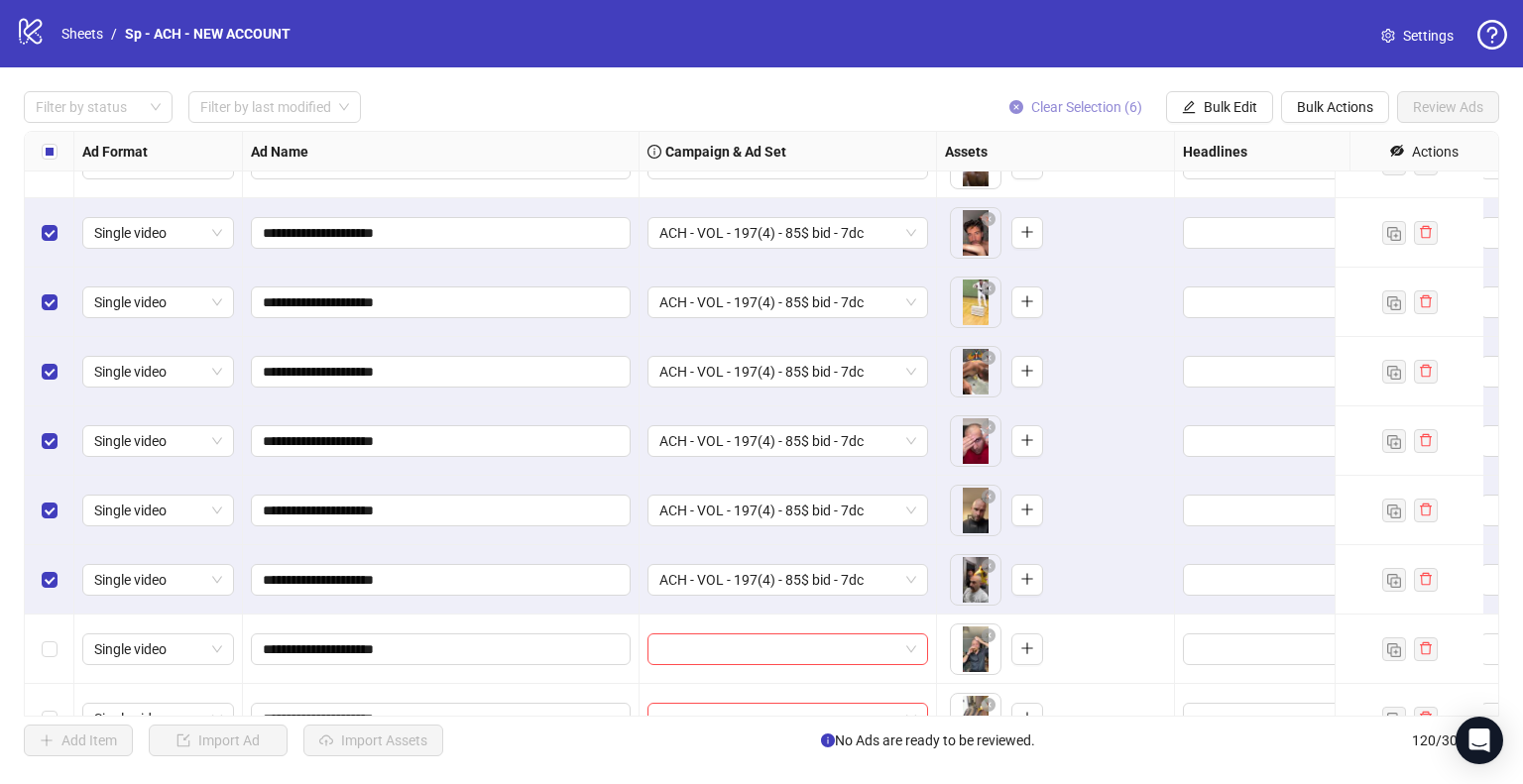 click on "Clear Selection (6)" at bounding box center [1087, 107] 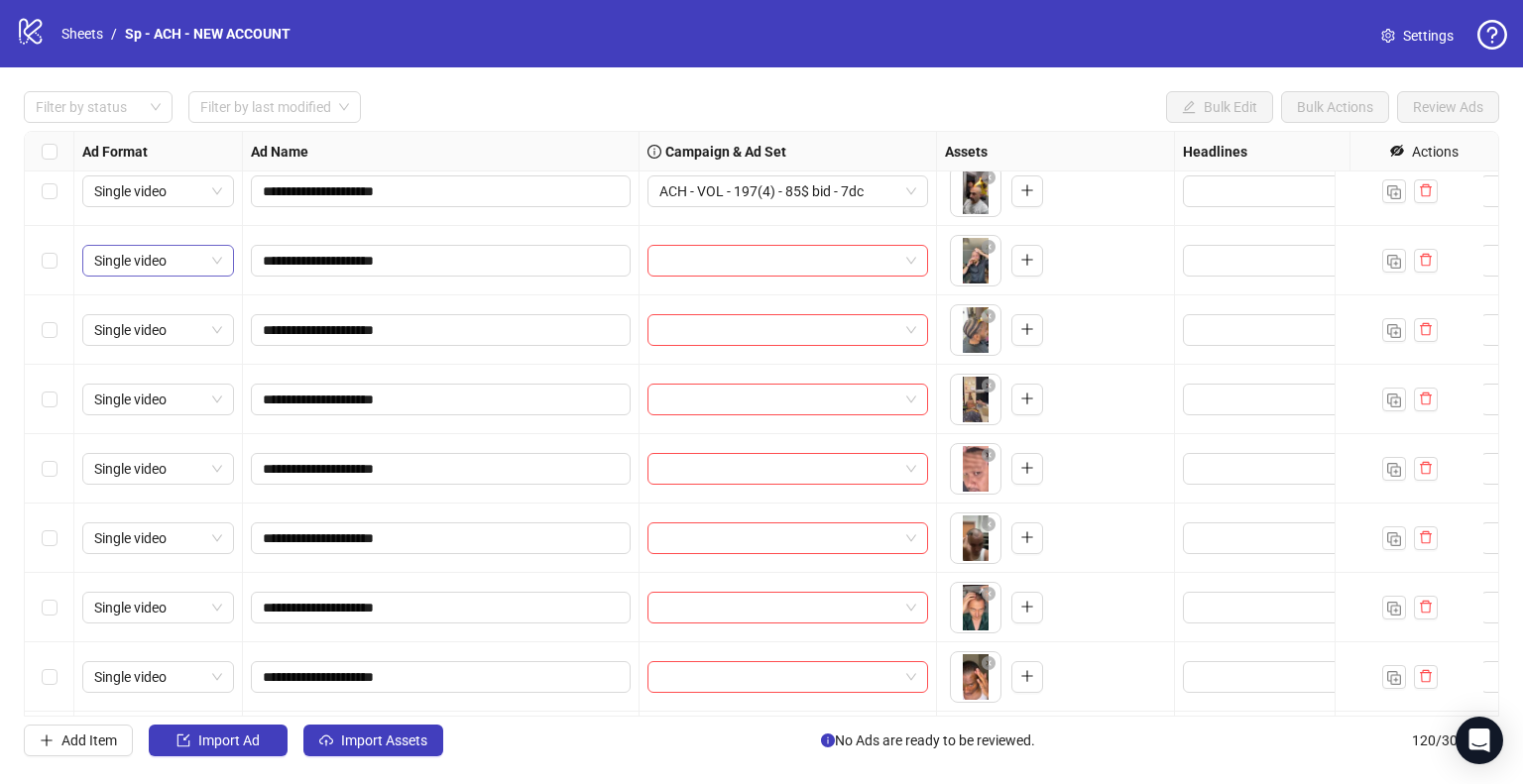 scroll, scrollTop: 7021, scrollLeft: 0, axis: vertical 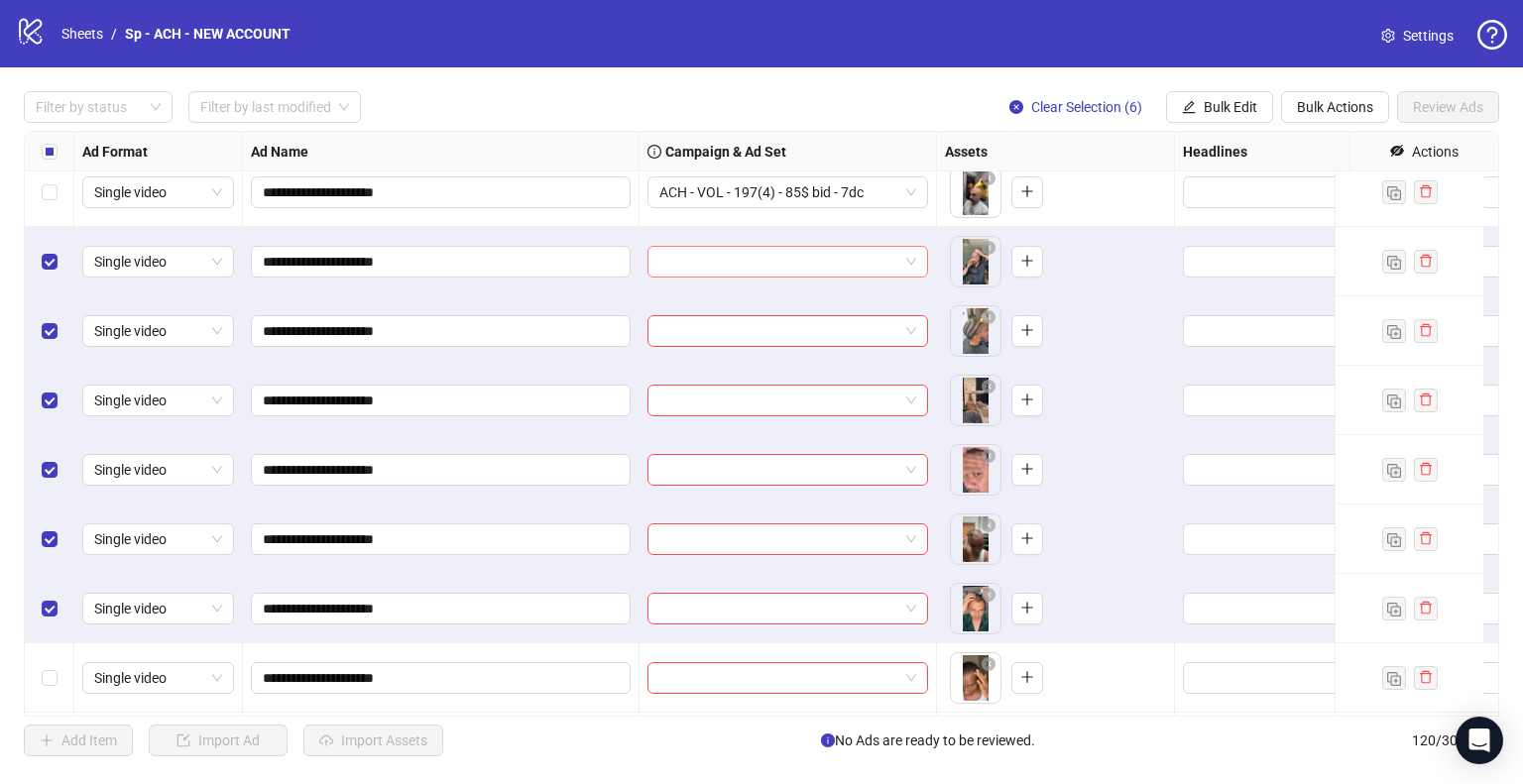 click at bounding box center [787, 262] 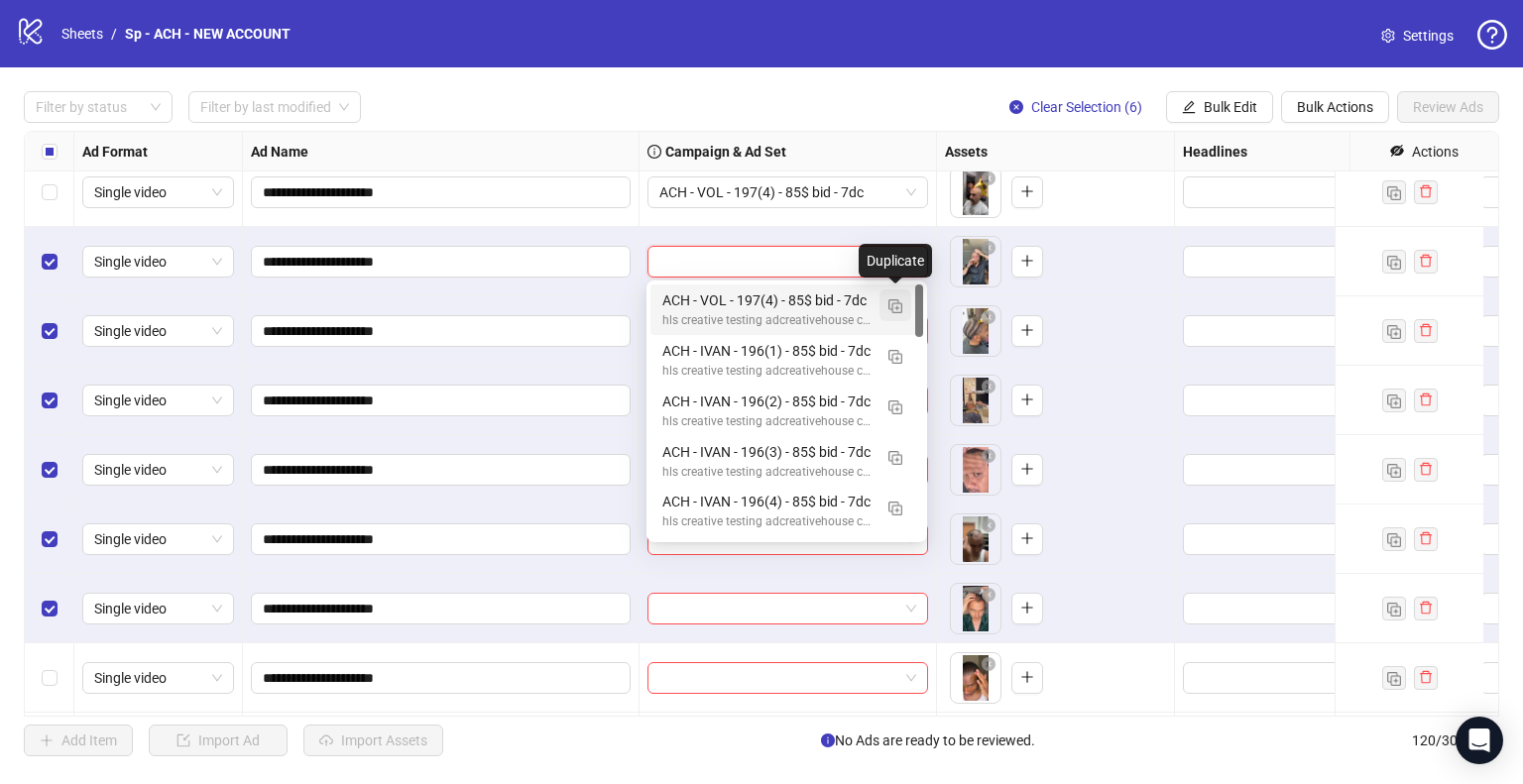 click at bounding box center (895, 306) 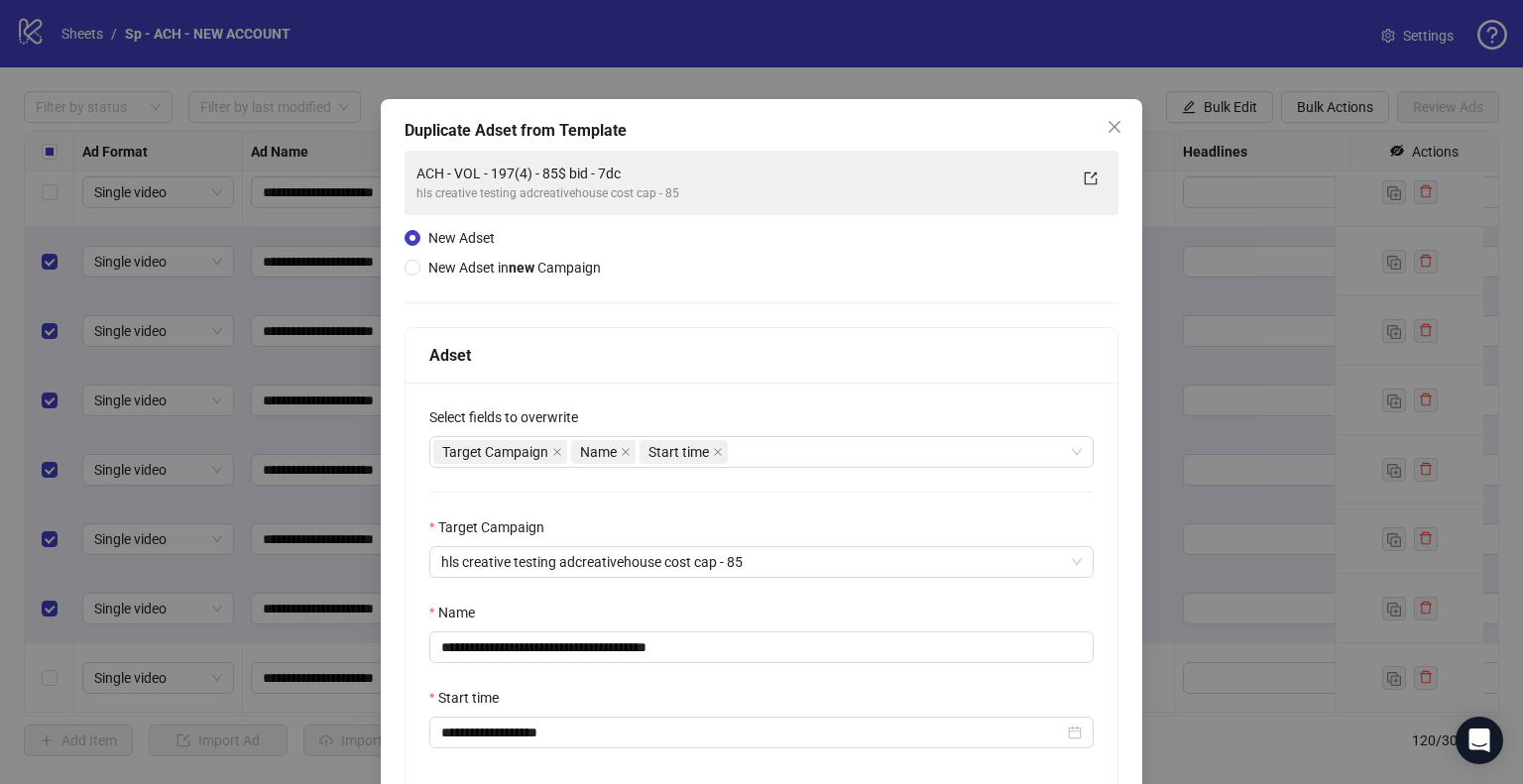 scroll, scrollTop: 168, scrollLeft: 0, axis: vertical 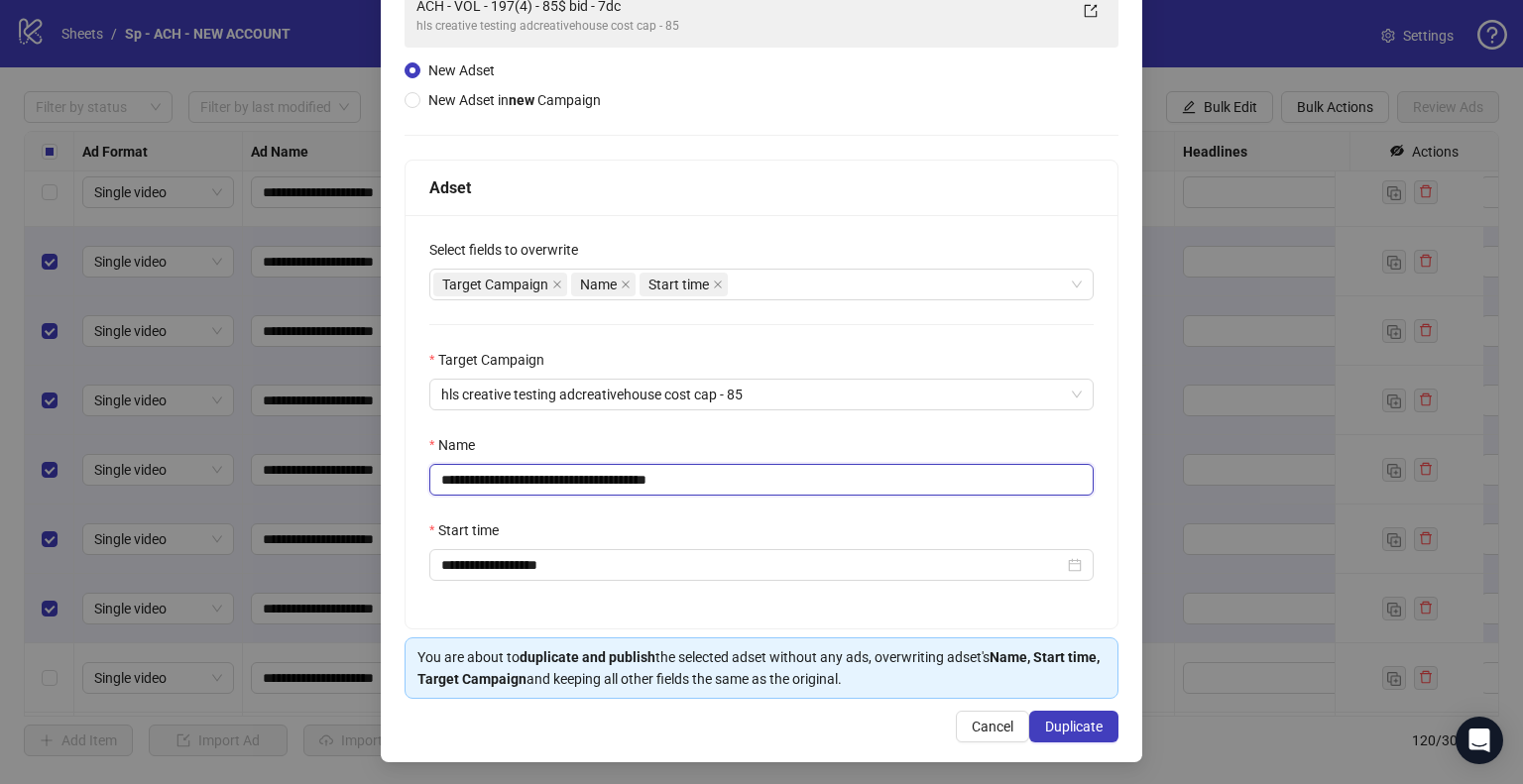 click on "**********" at bounding box center (762, 480) 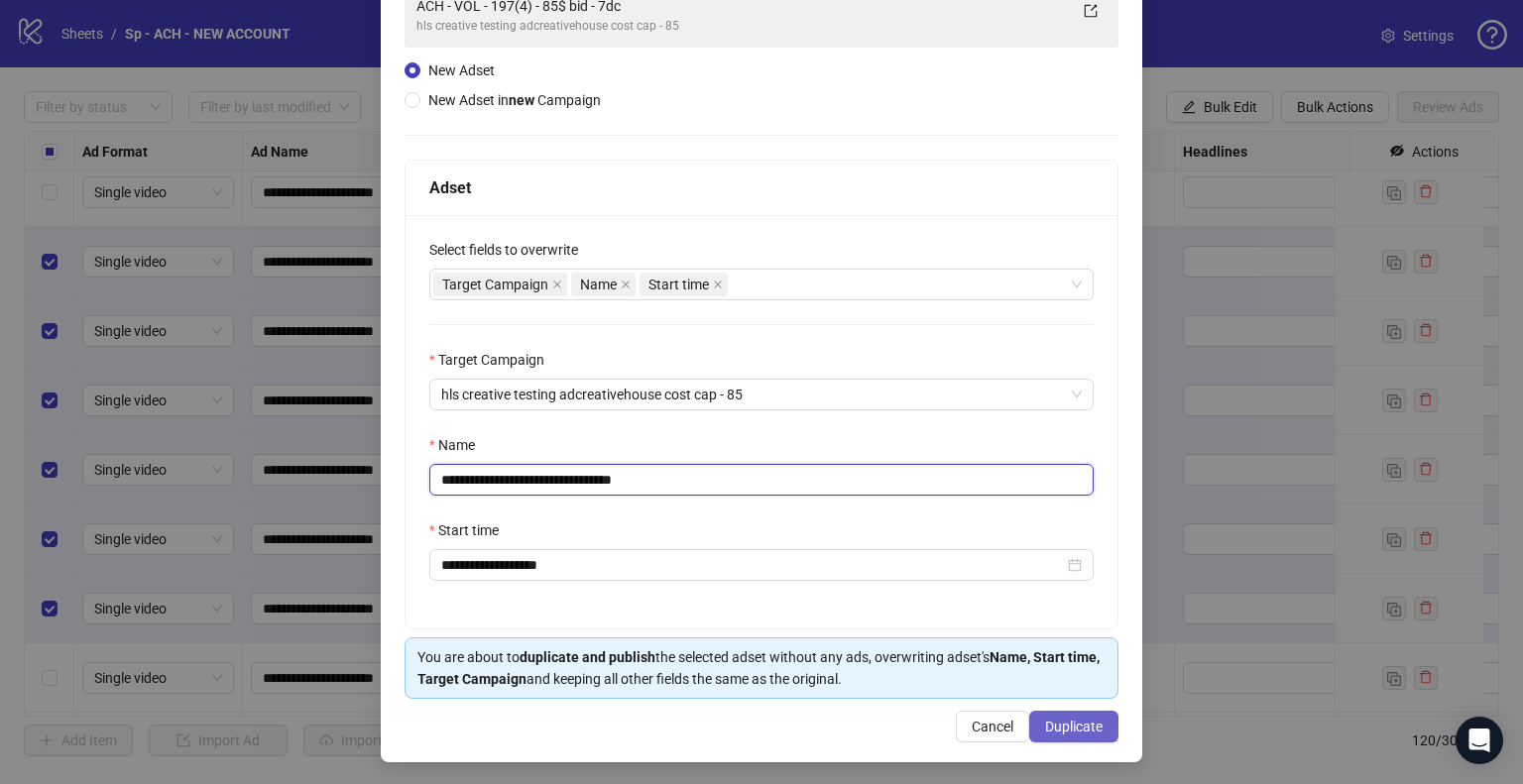 type on "**********" 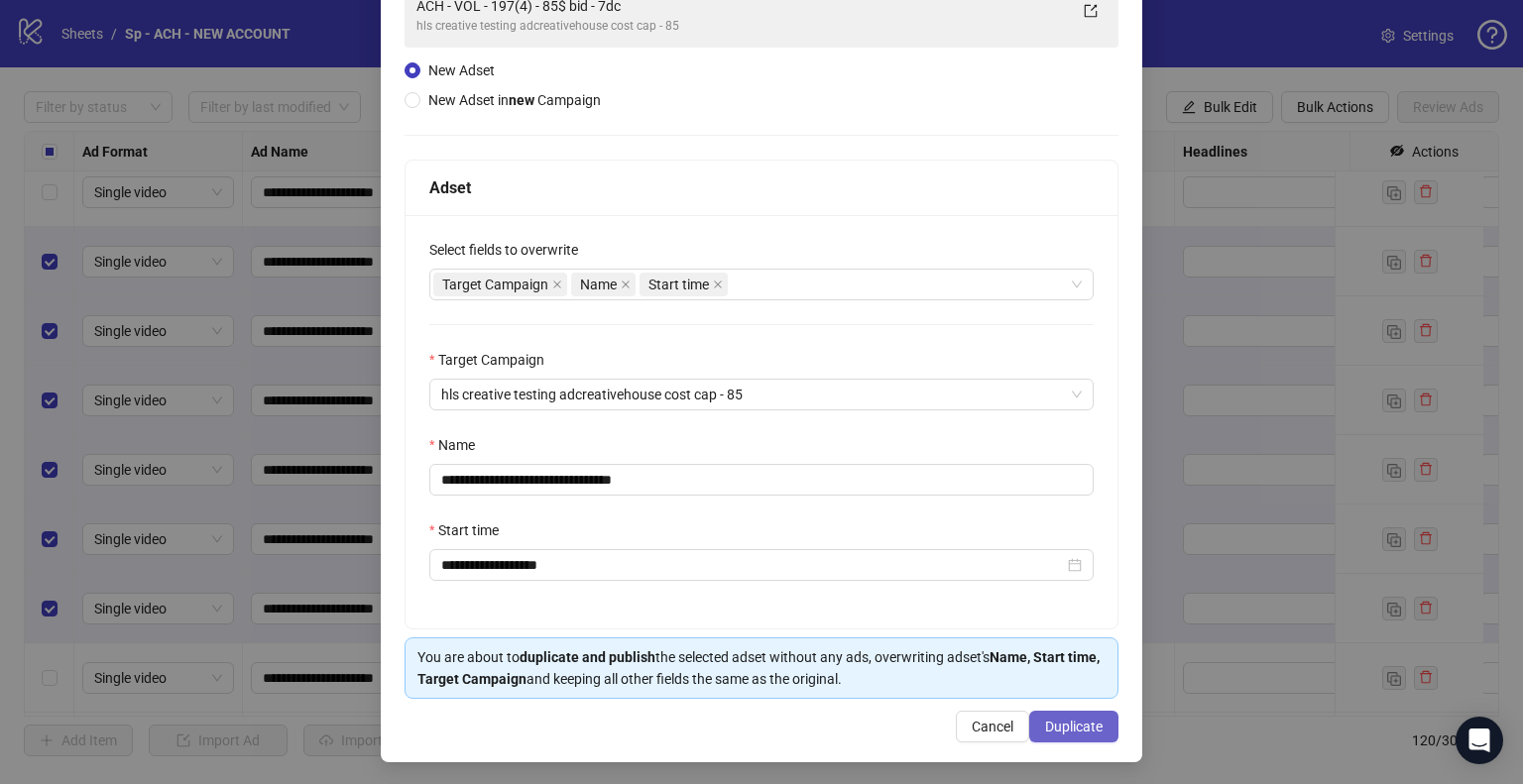 click on "Duplicate" at bounding box center (1074, 727) 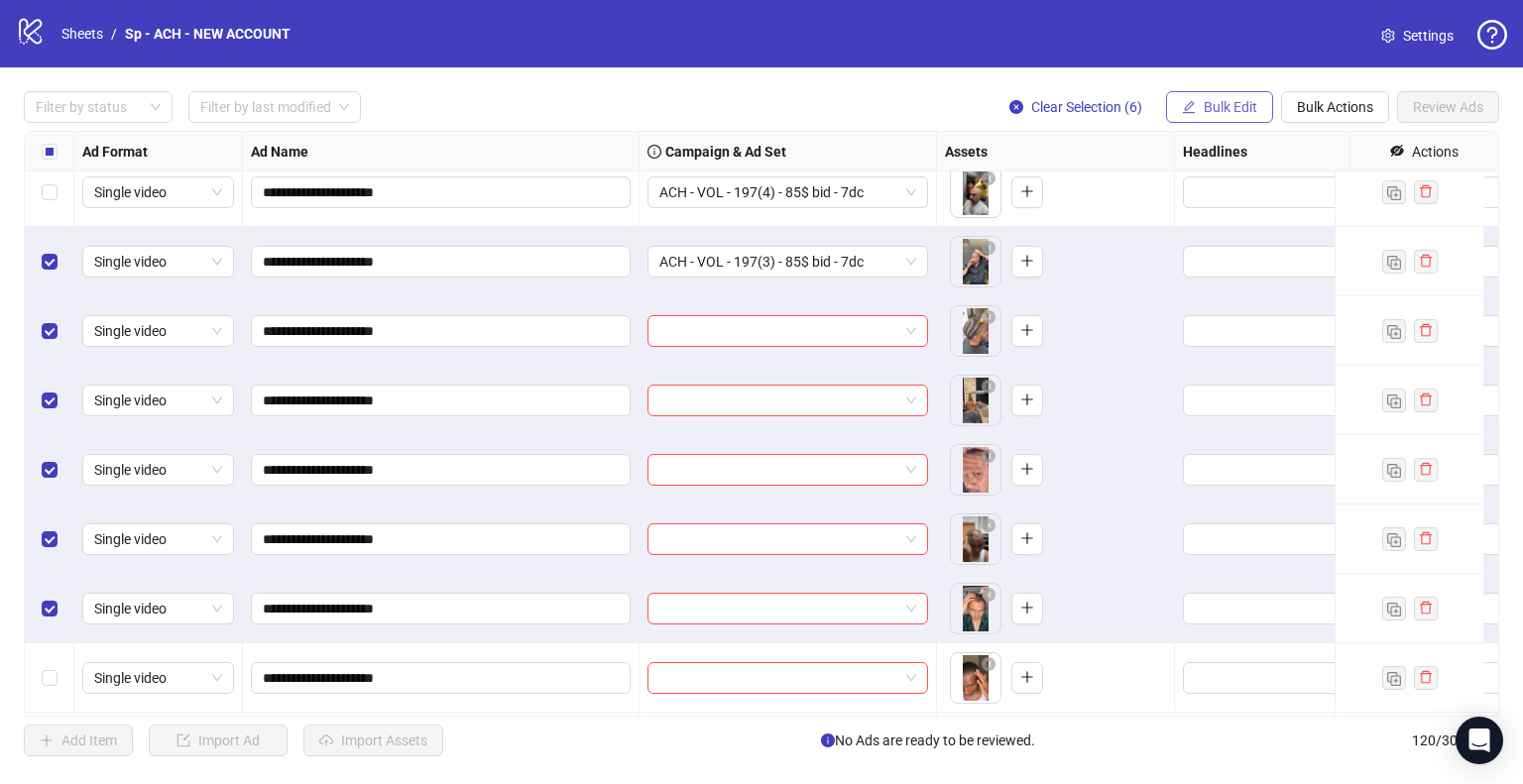 click on "Bulk Edit" at bounding box center (1230, 107) 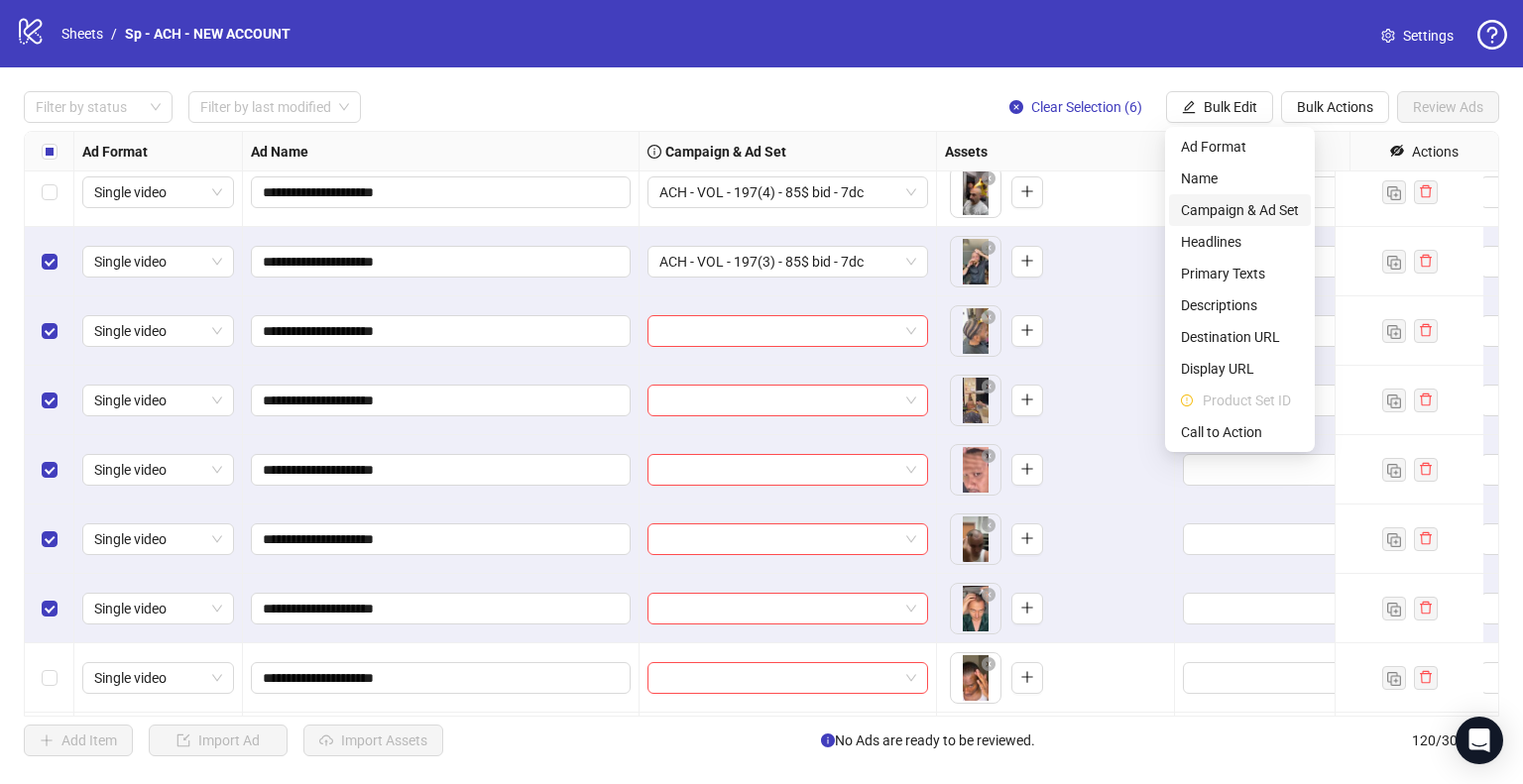 click on "Campaign & Ad Set" at bounding box center (1239, 210) 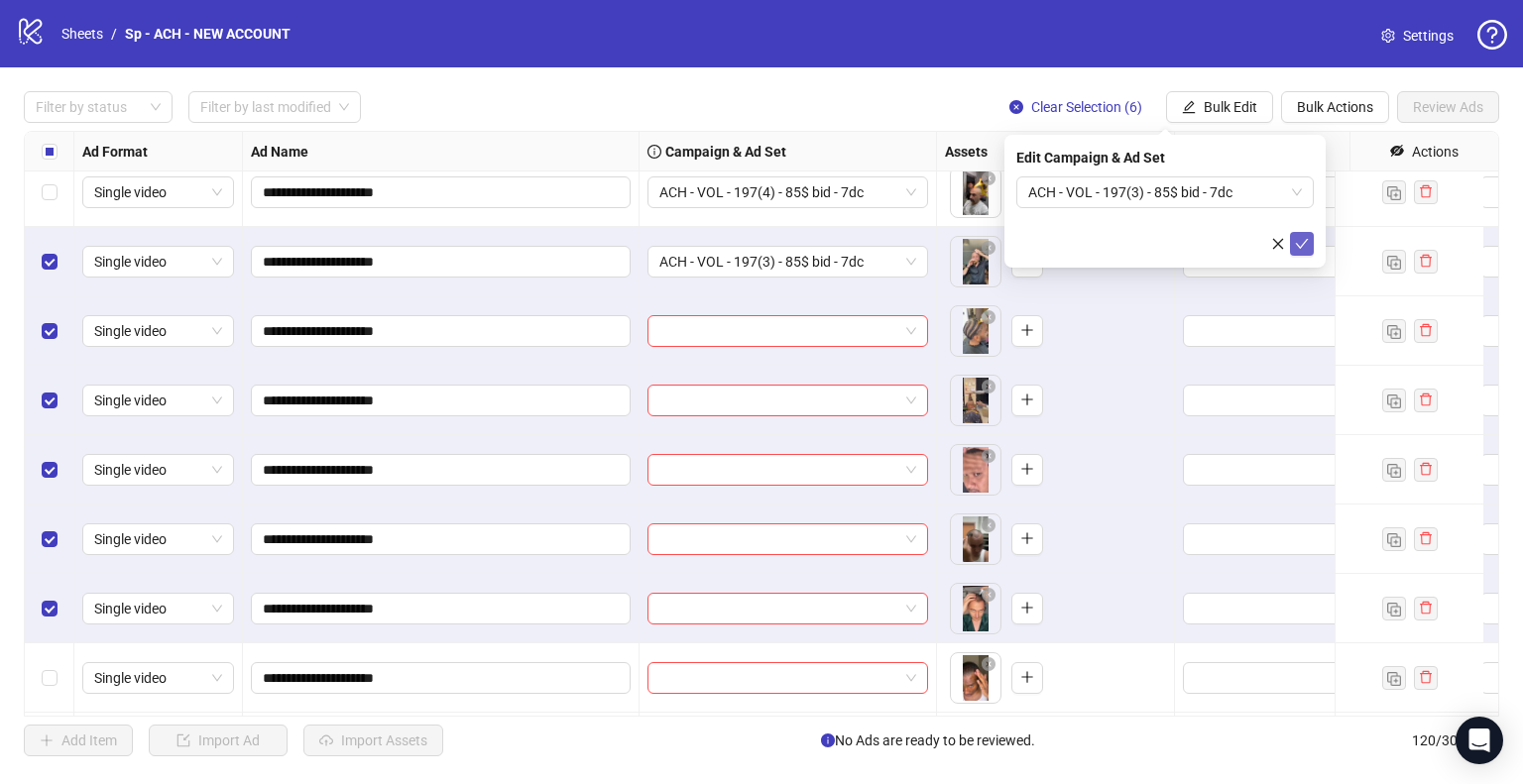 click at bounding box center [1302, 244] 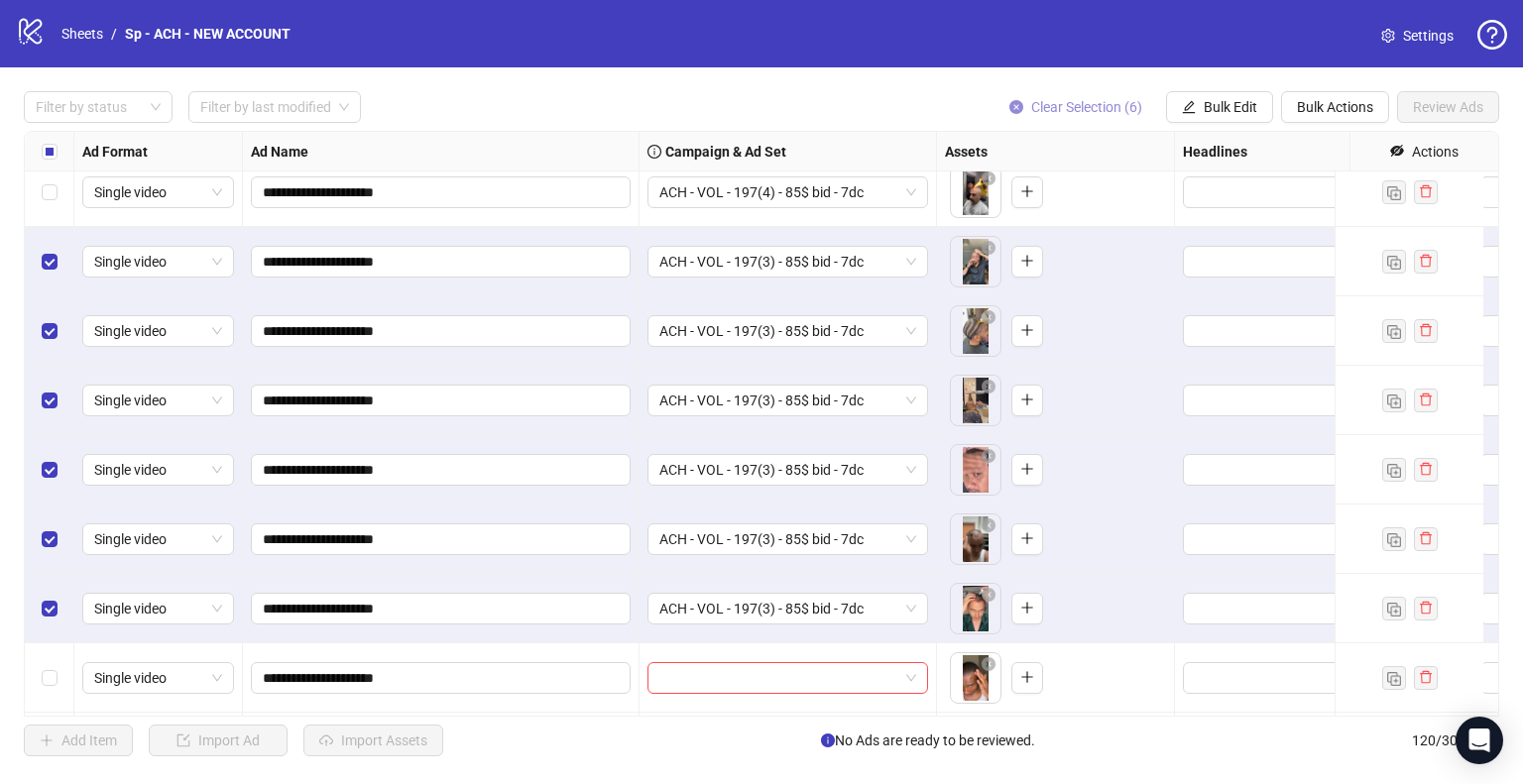 click on "Clear Selection (6)" at bounding box center [1087, 107] 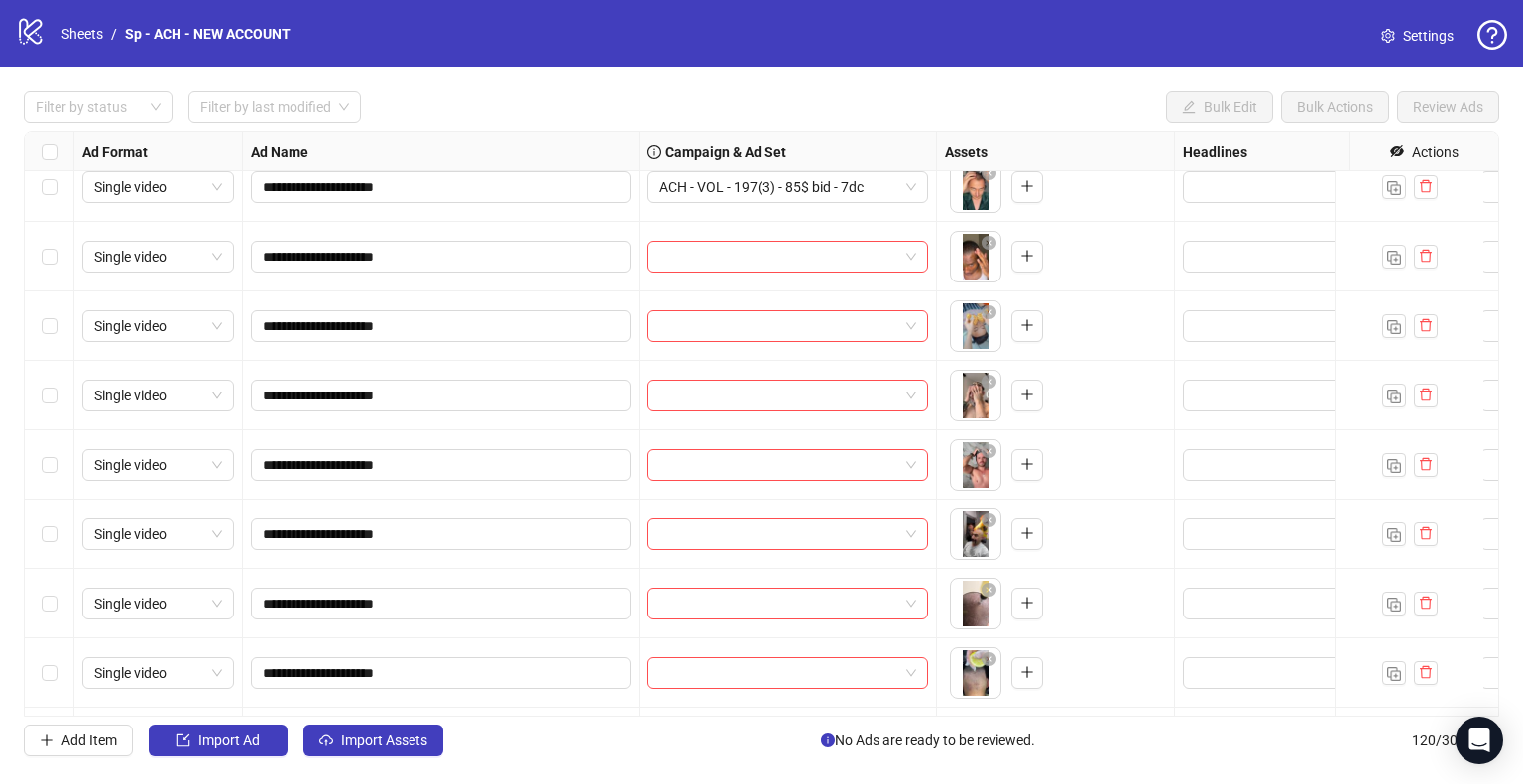 scroll, scrollTop: 7462, scrollLeft: 0, axis: vertical 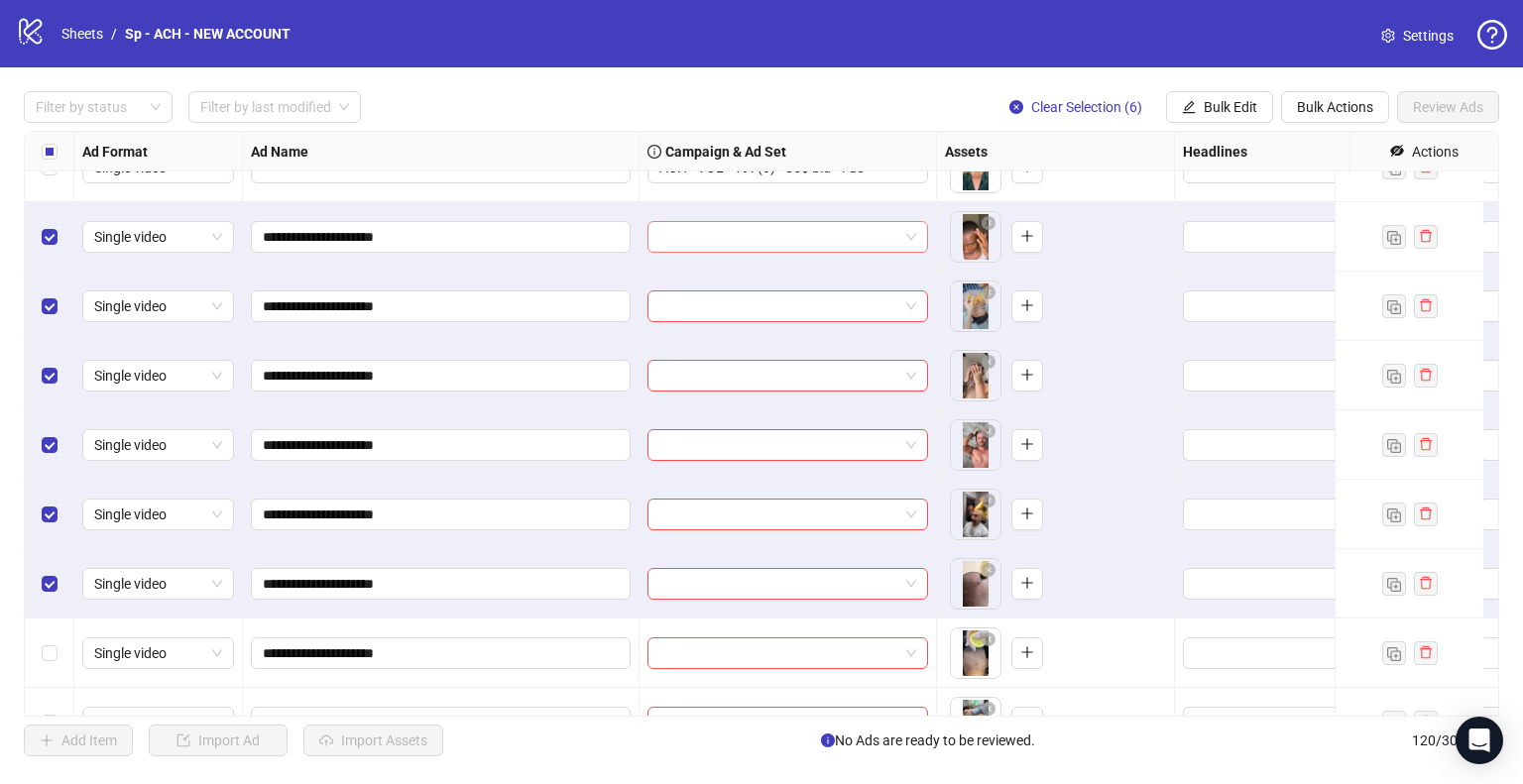 click at bounding box center [787, 237] 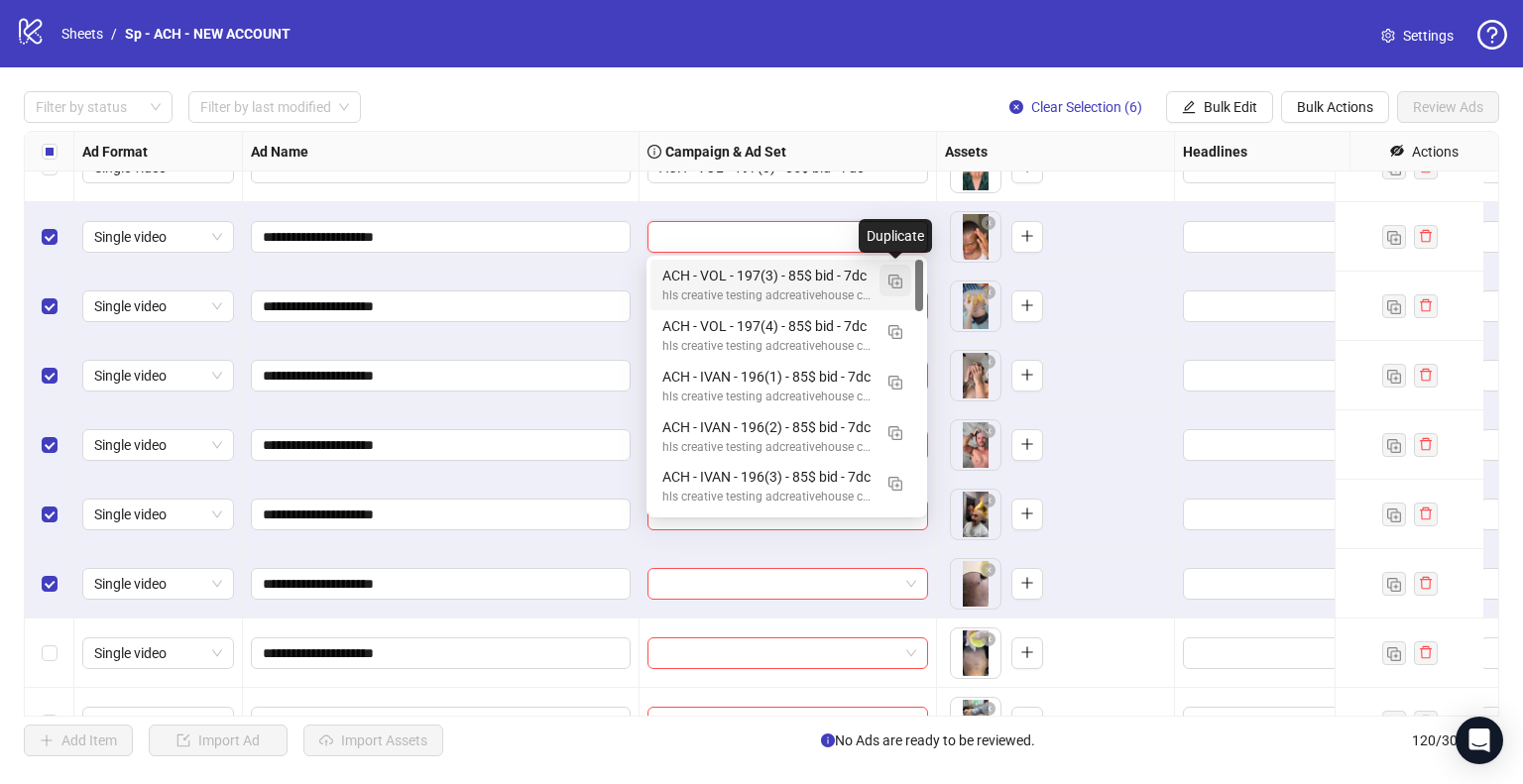 click at bounding box center (895, 281) 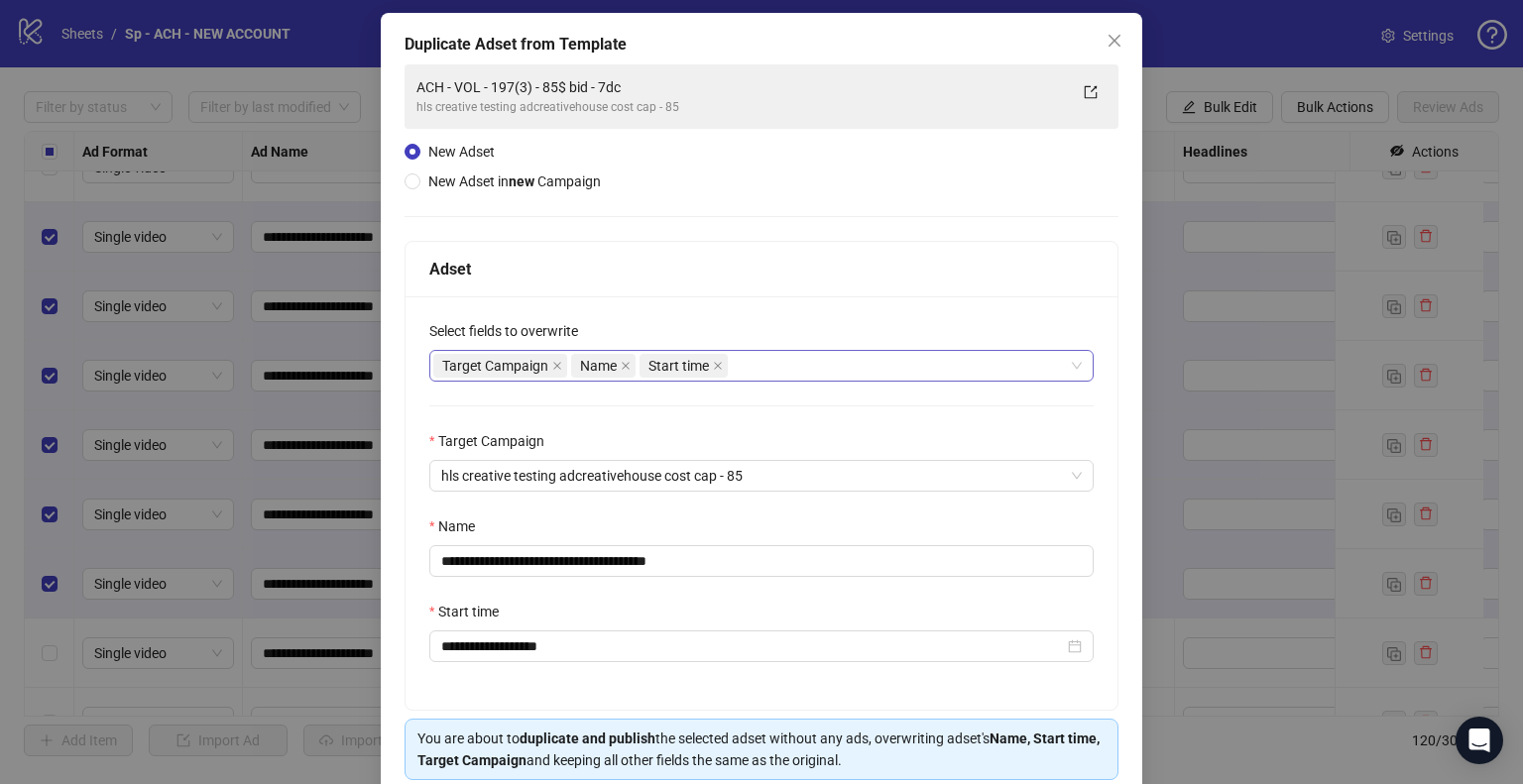 scroll, scrollTop: 151, scrollLeft: 0, axis: vertical 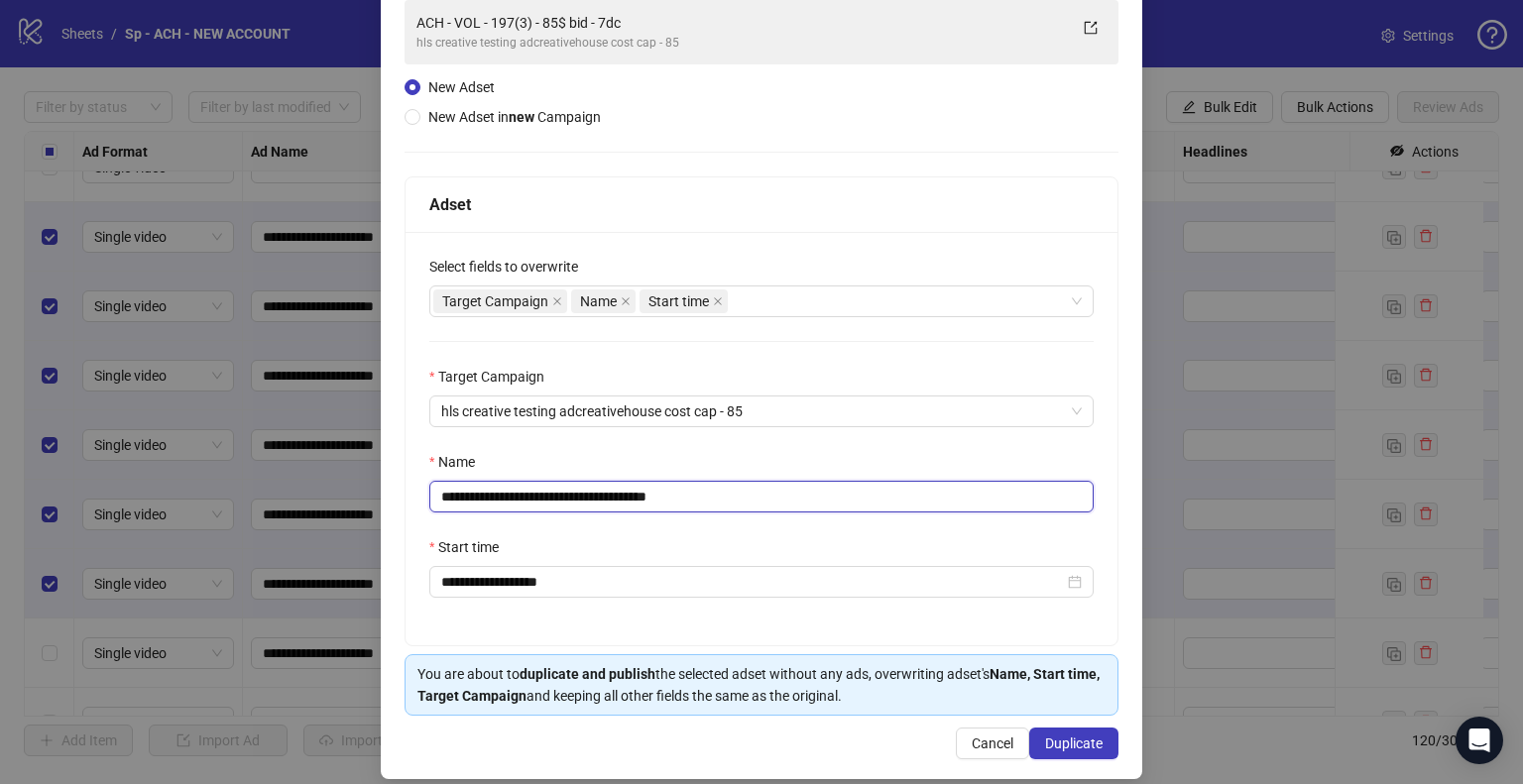 click on "**********" at bounding box center [762, 497] 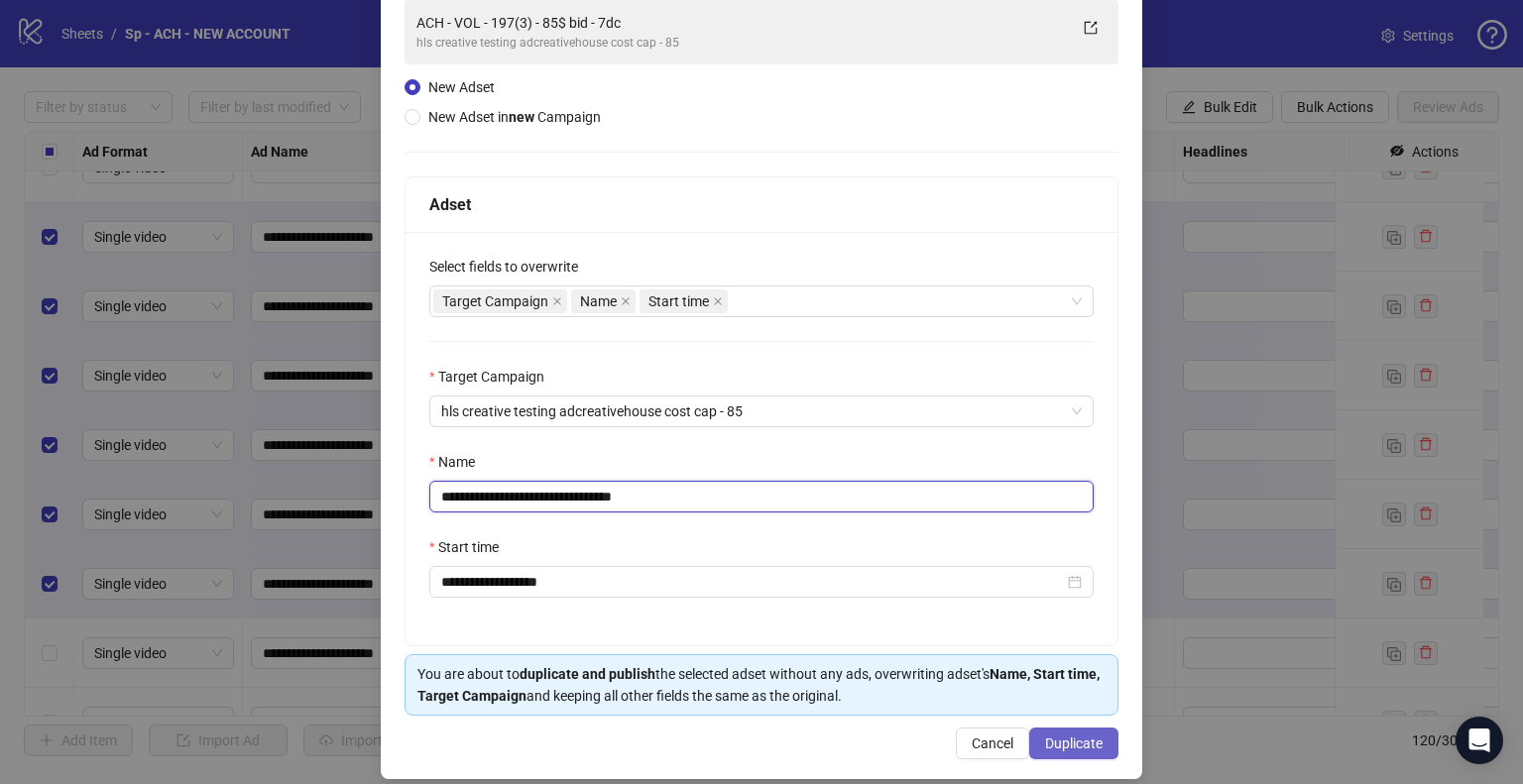 type on "**********" 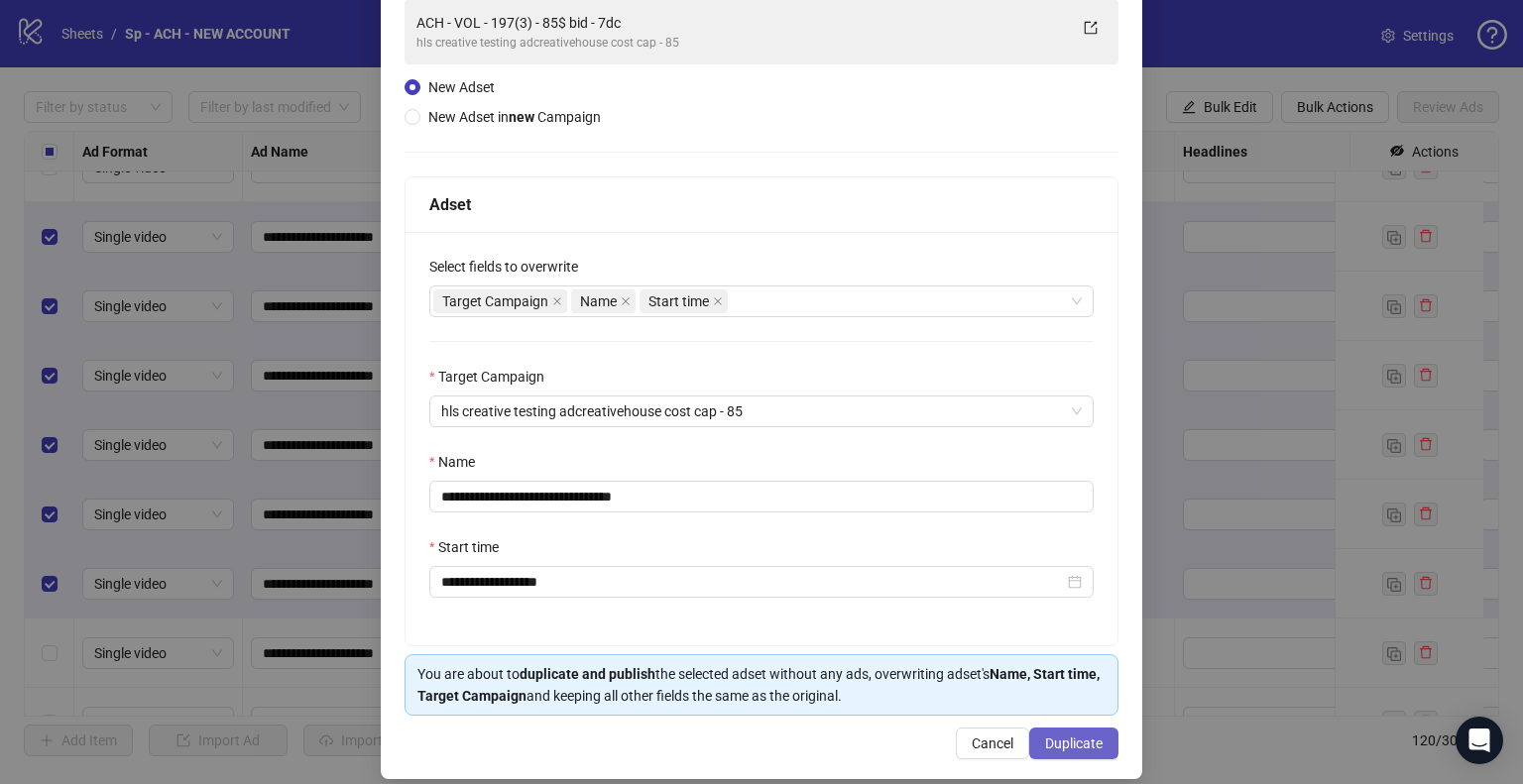 click on "Duplicate" at bounding box center (1074, 743) 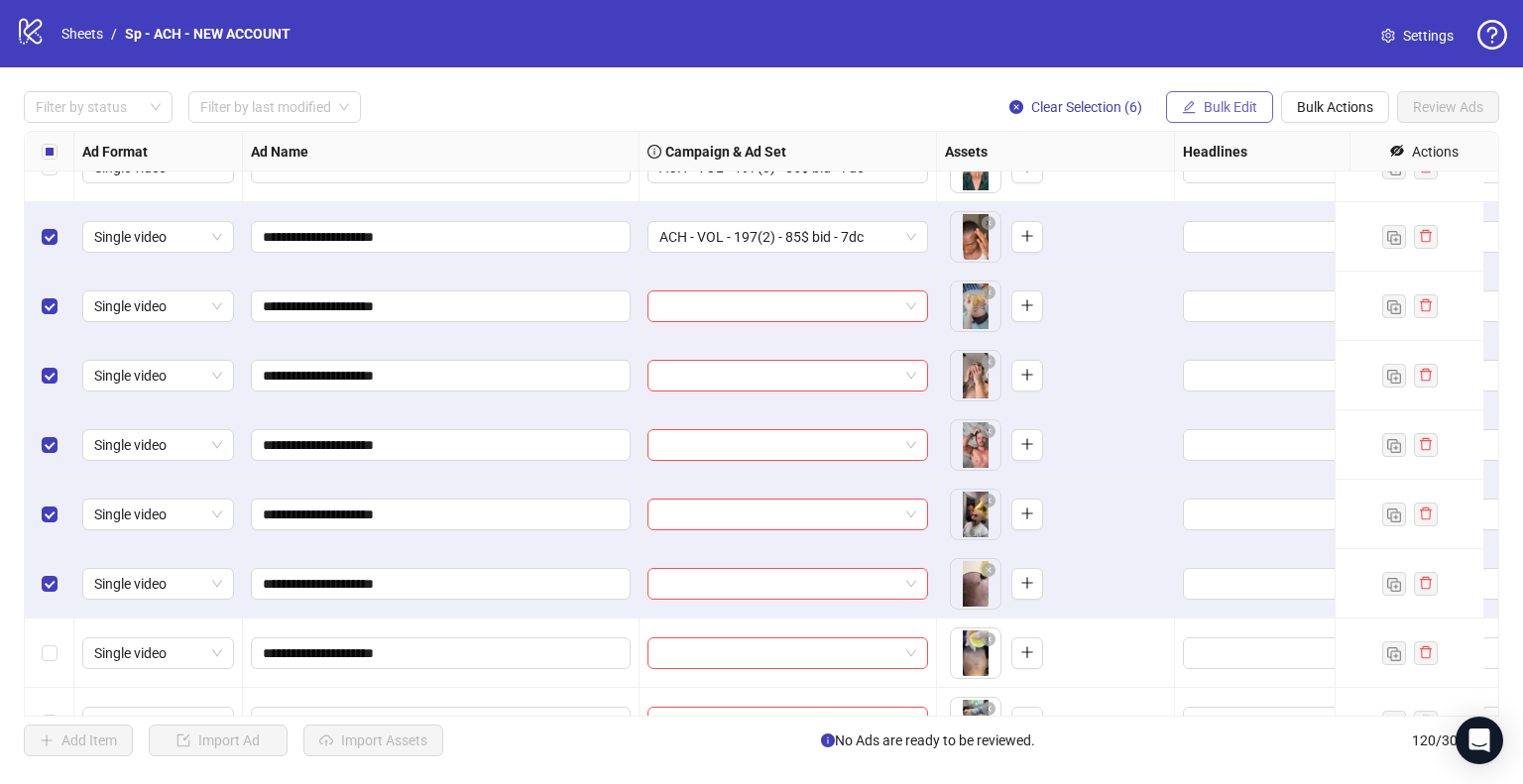 click on "Bulk Edit" at bounding box center (1230, 107) 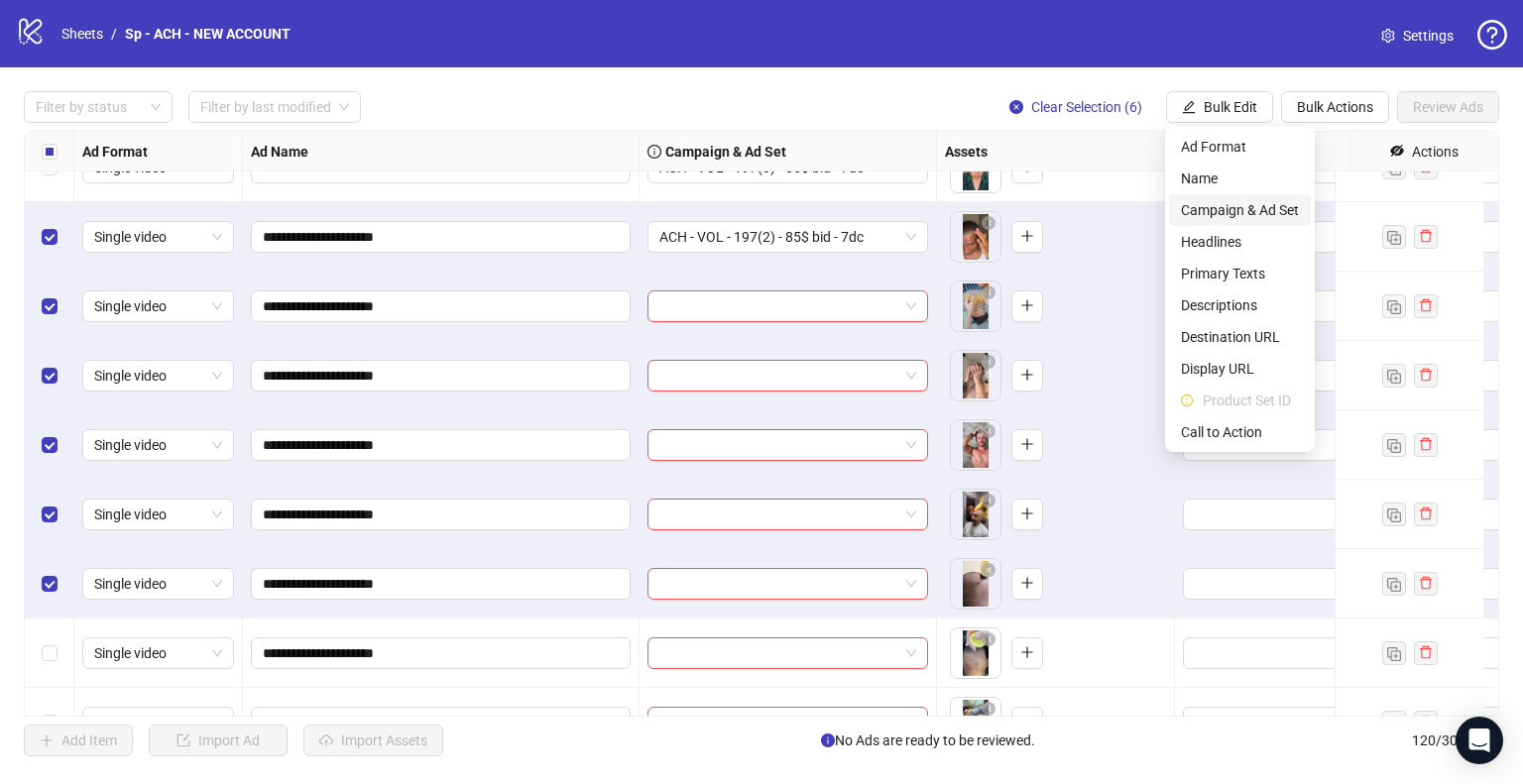 click on "Campaign & Ad Set" at bounding box center [1239, 210] 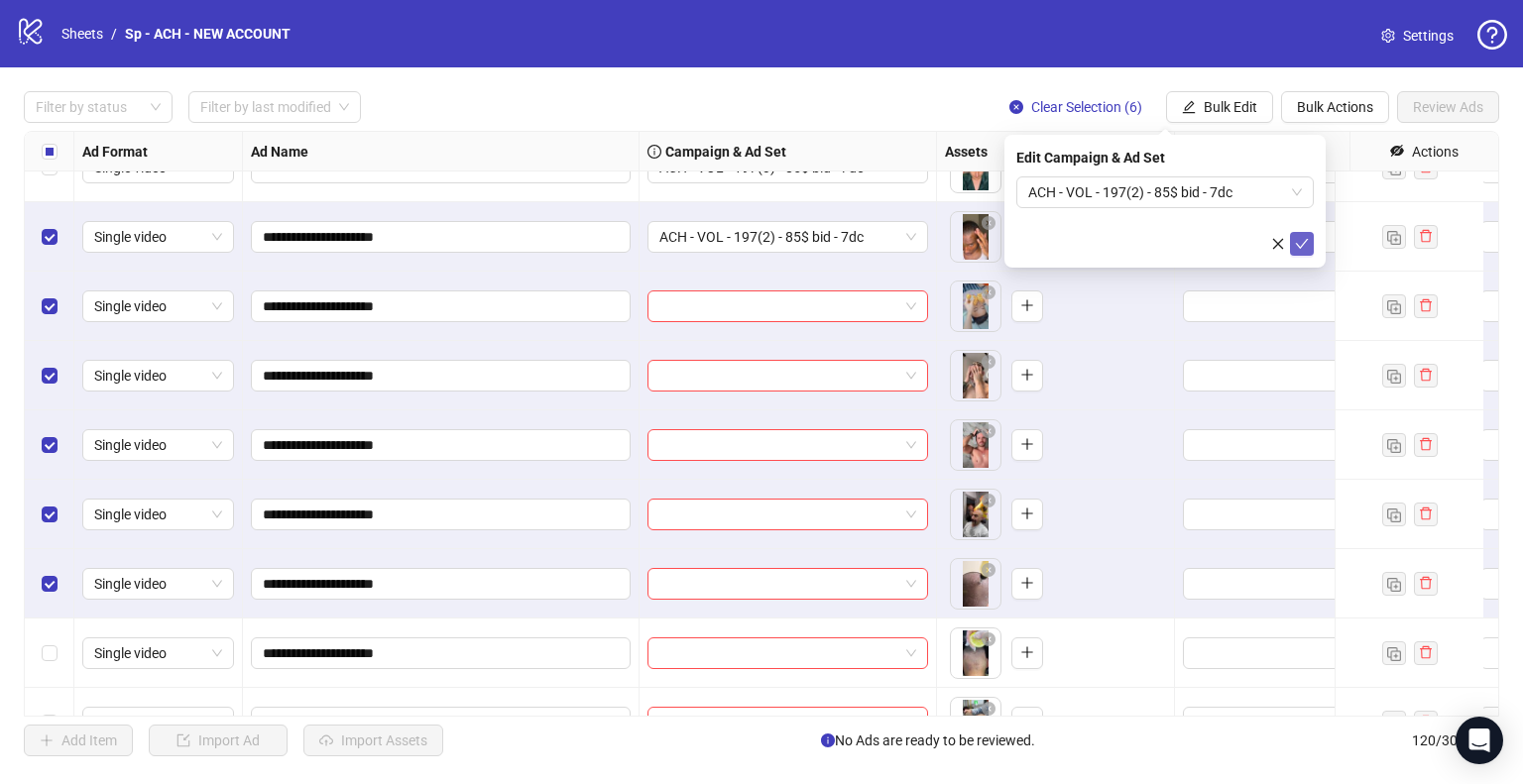 click at bounding box center (1302, 244) 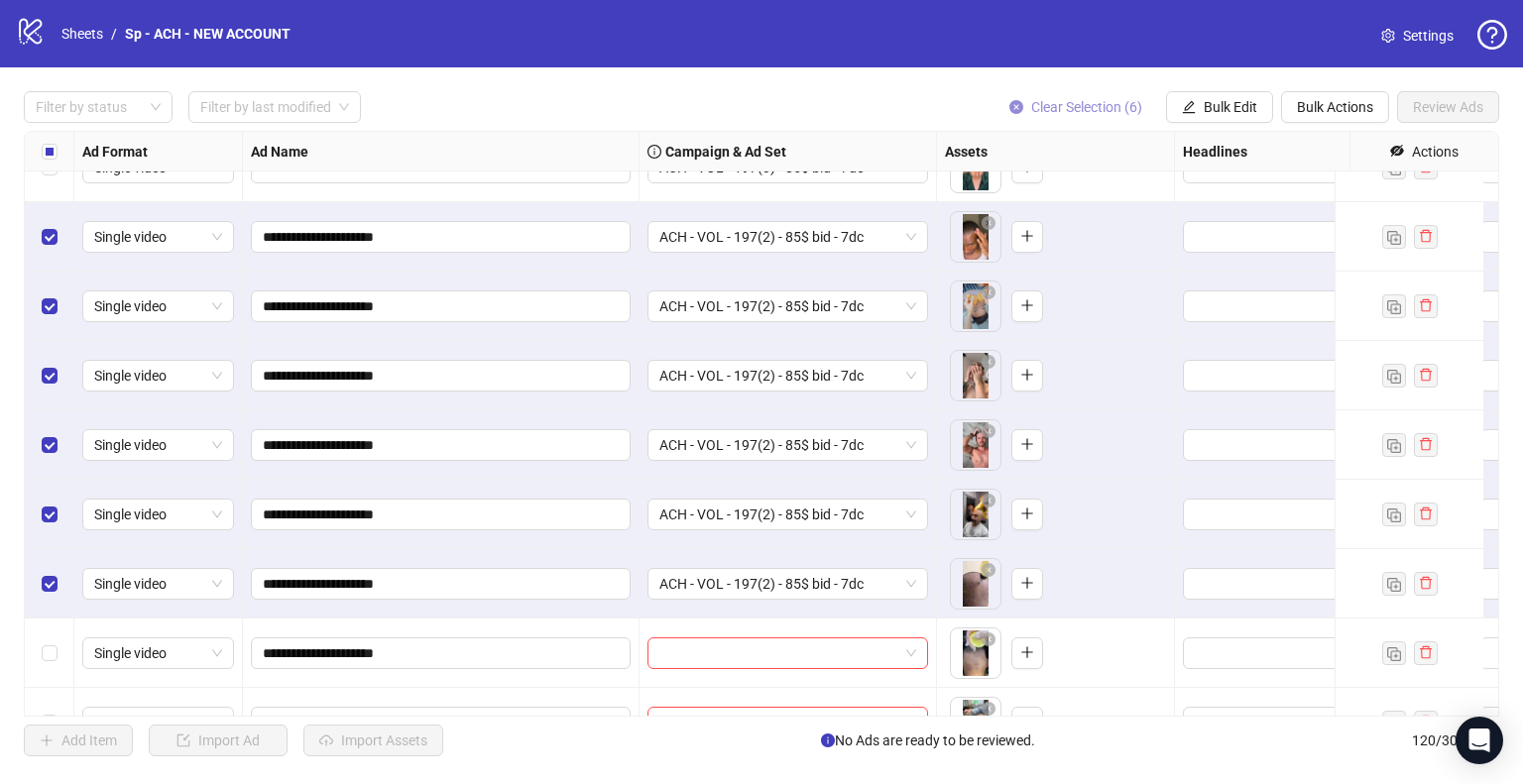 click on "Clear Selection (6)" at bounding box center [1087, 107] 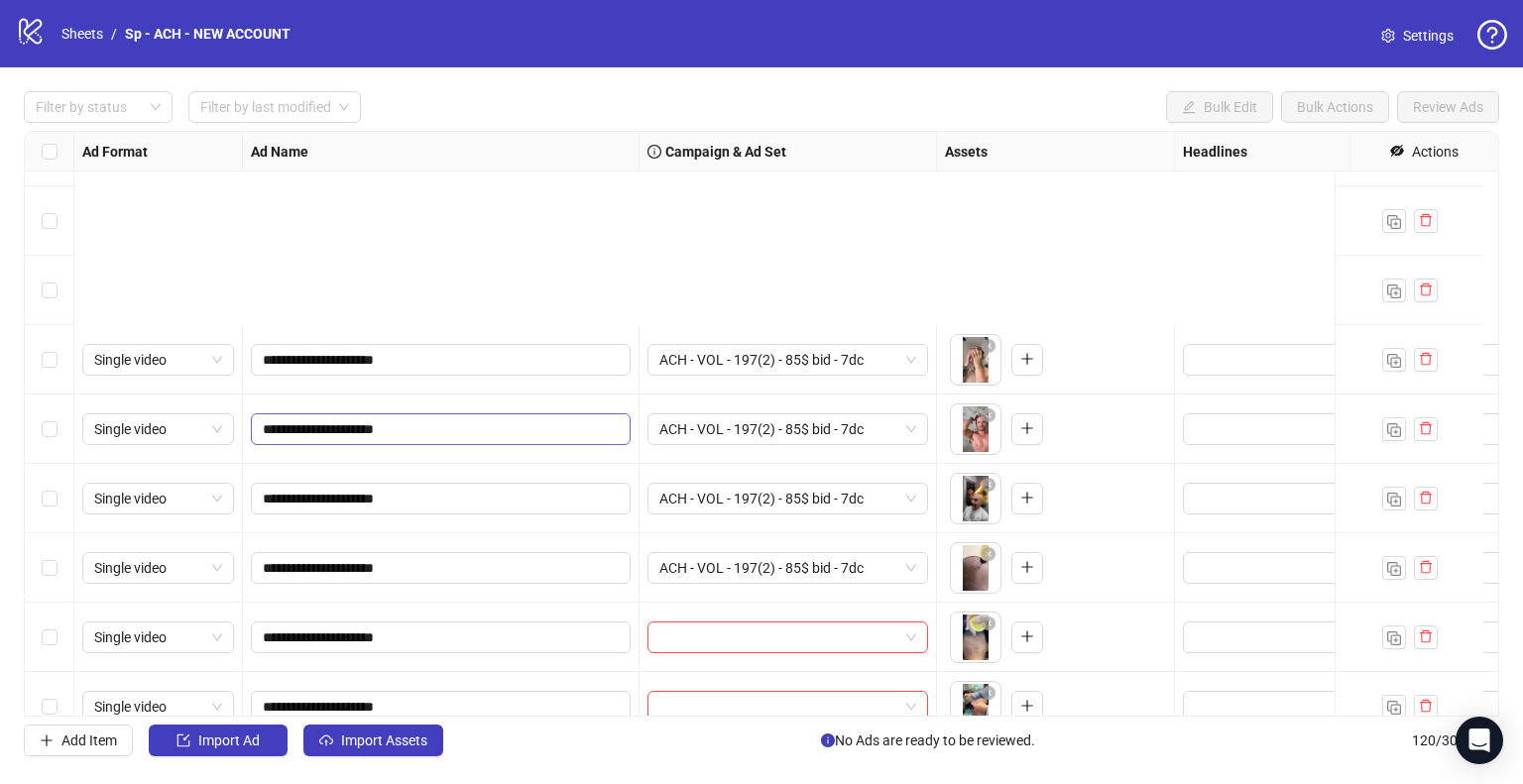 scroll, scrollTop: 7795, scrollLeft: 0, axis: vertical 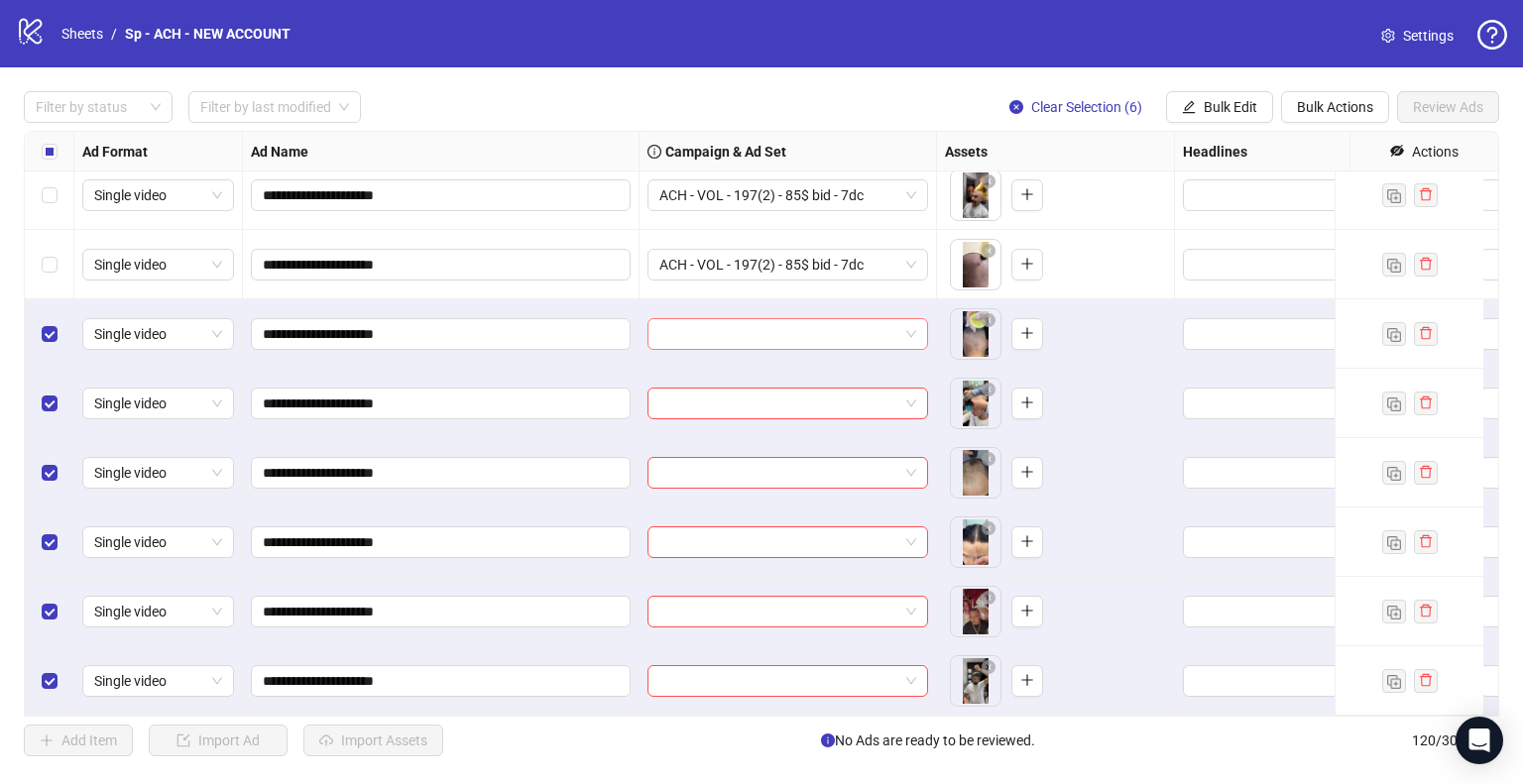 click at bounding box center [787, 334] 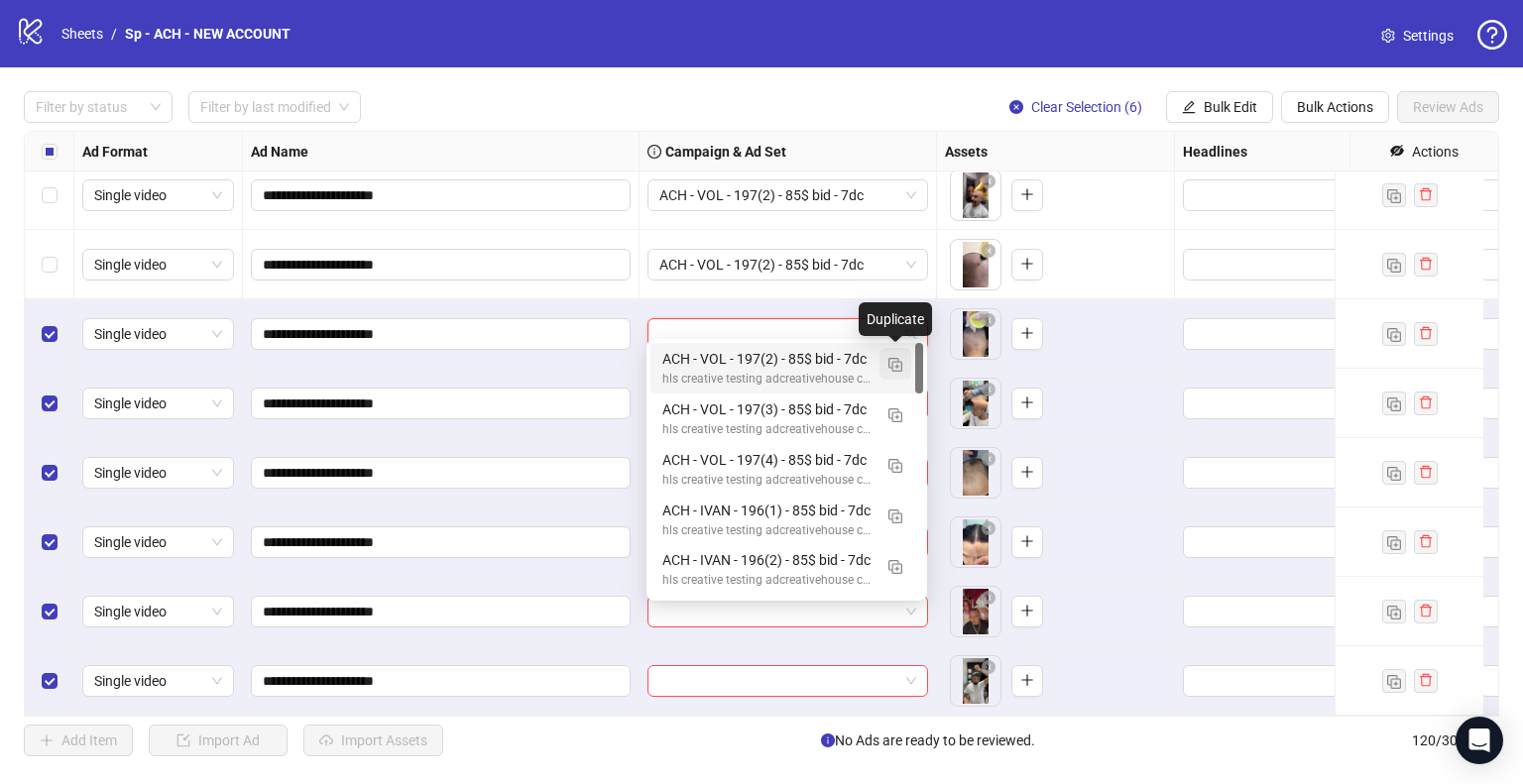 click at bounding box center [895, 365] 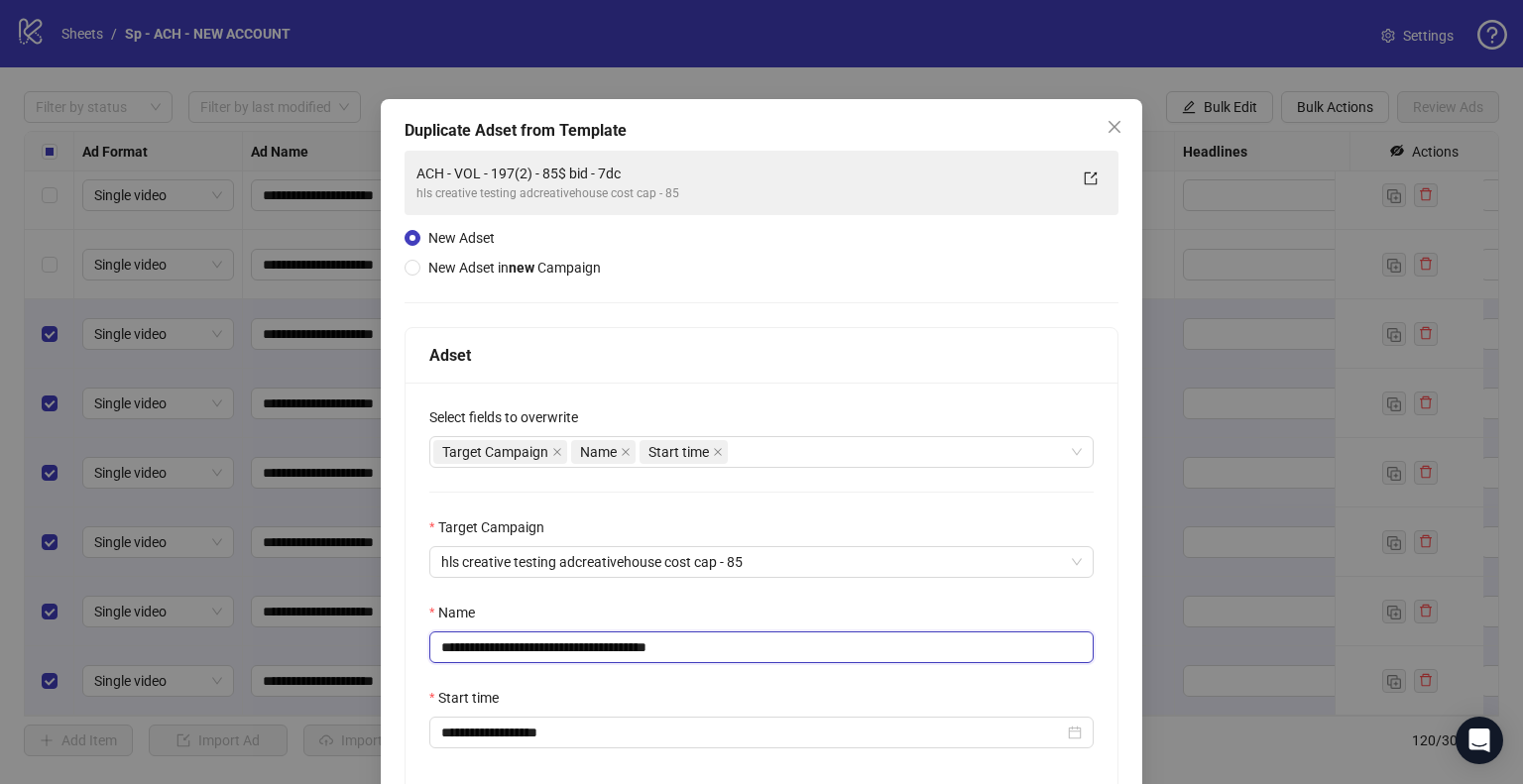 click on "**********" at bounding box center [762, 647] 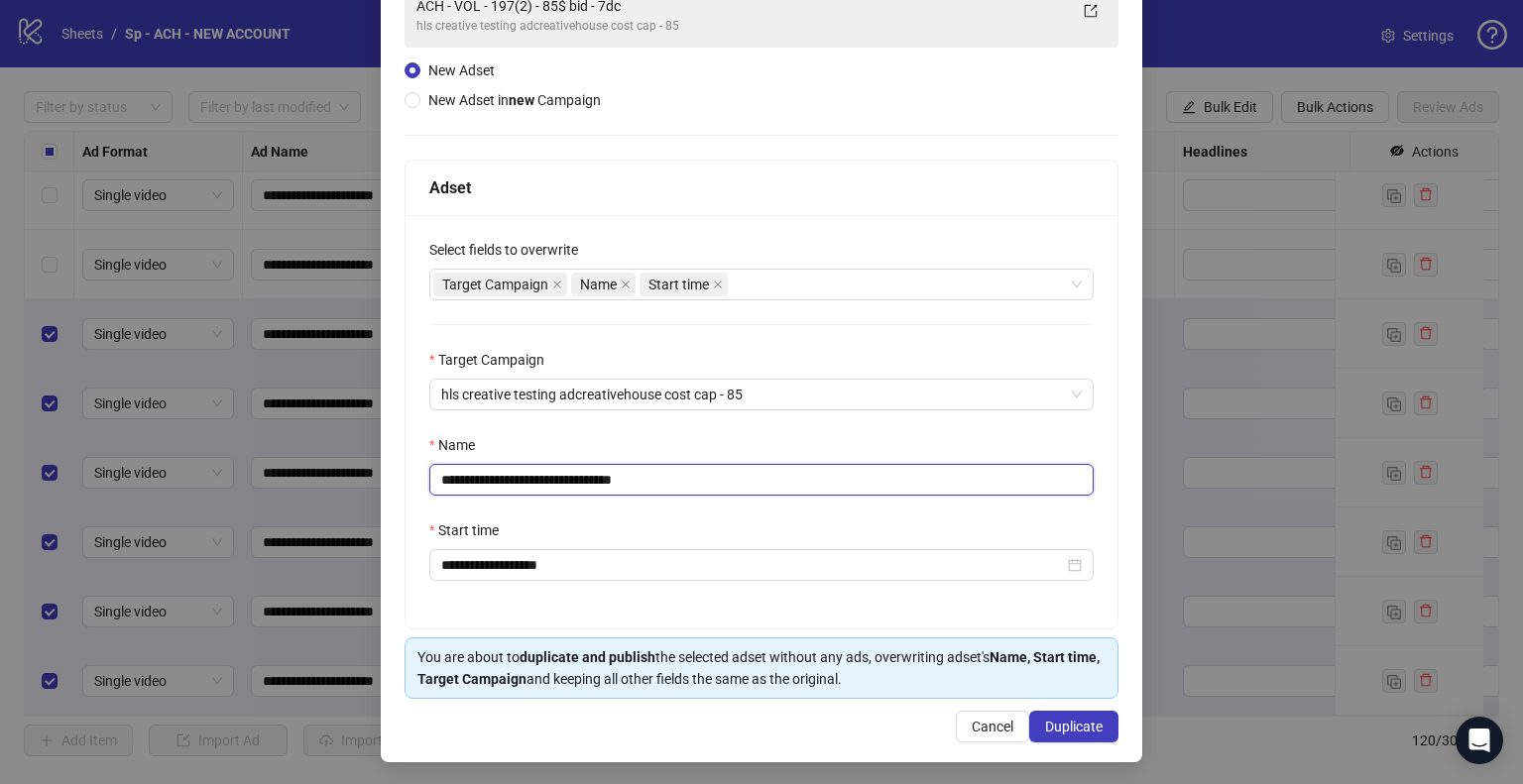 scroll, scrollTop: 167, scrollLeft: 0, axis: vertical 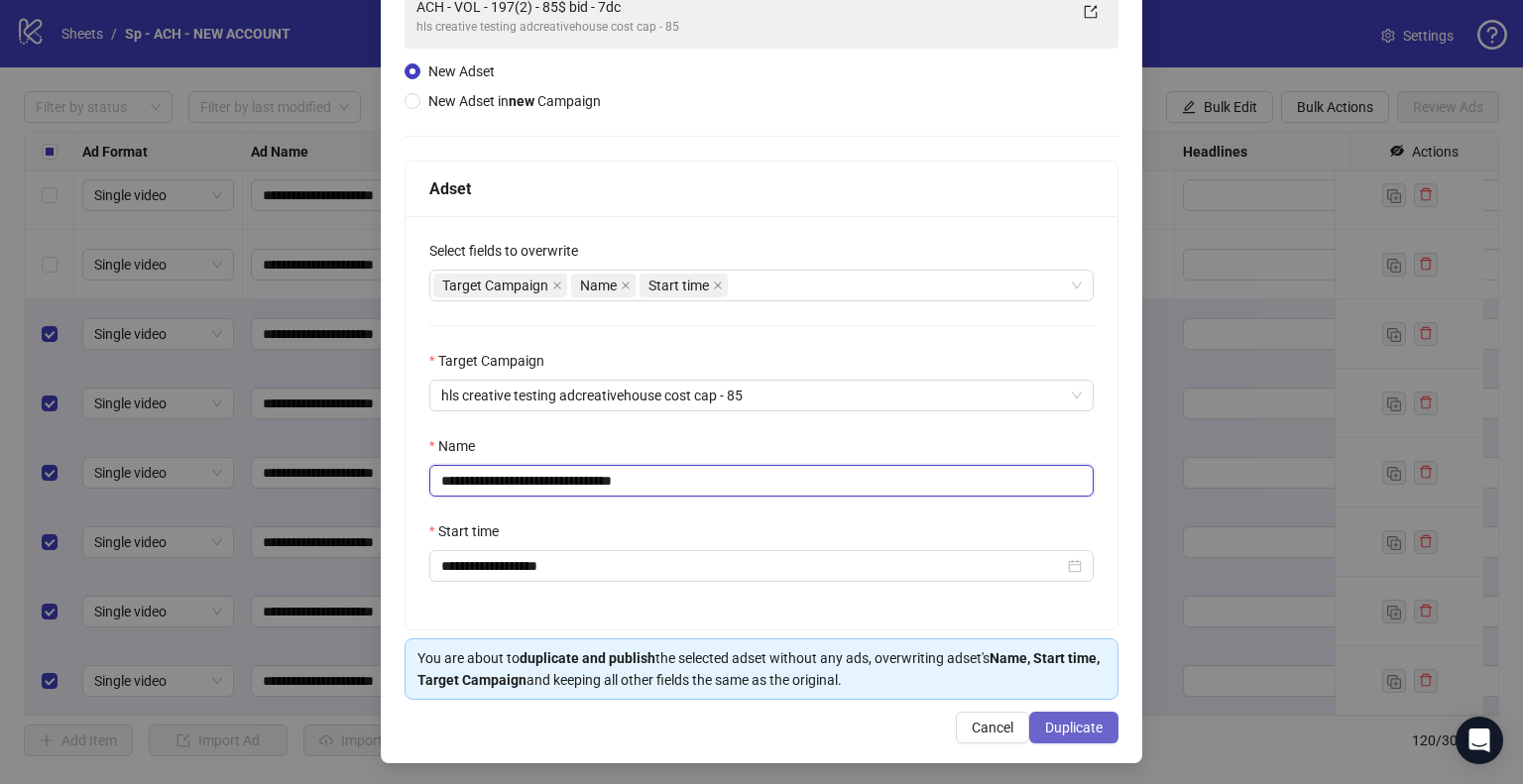 type on "**********" 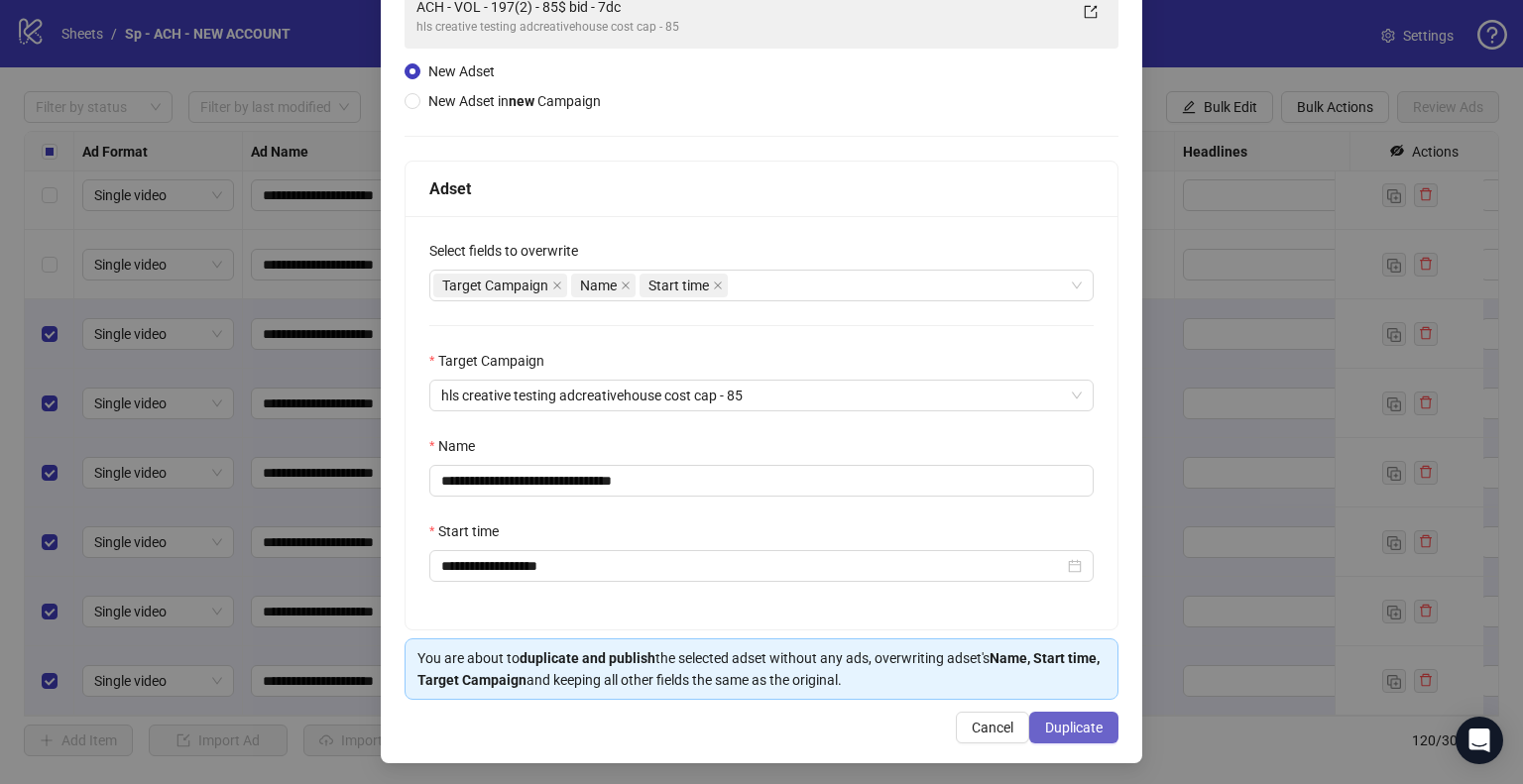 click on "Duplicate" at bounding box center [1074, 728] 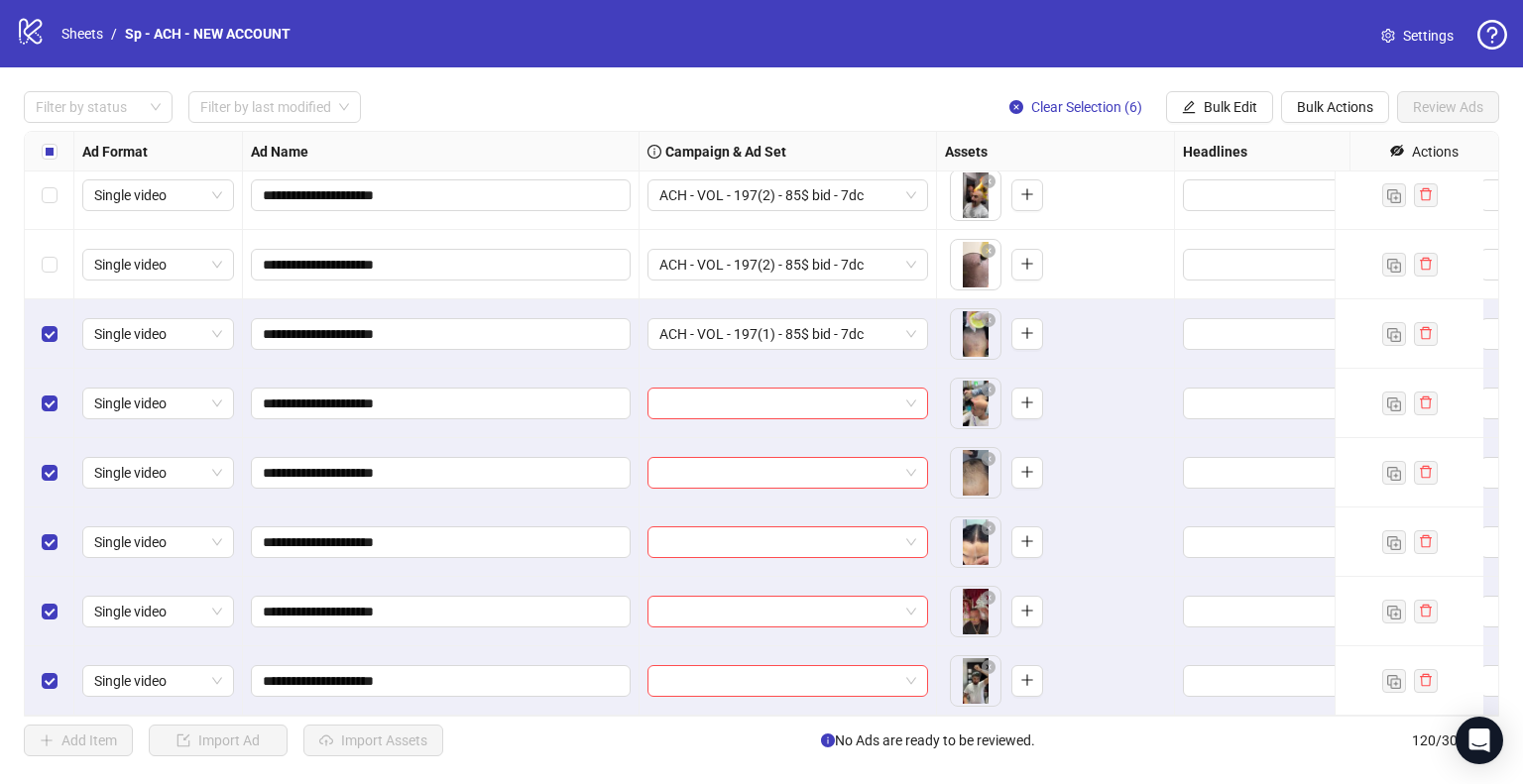click on "Bulk Edit" at bounding box center [1230, 107] 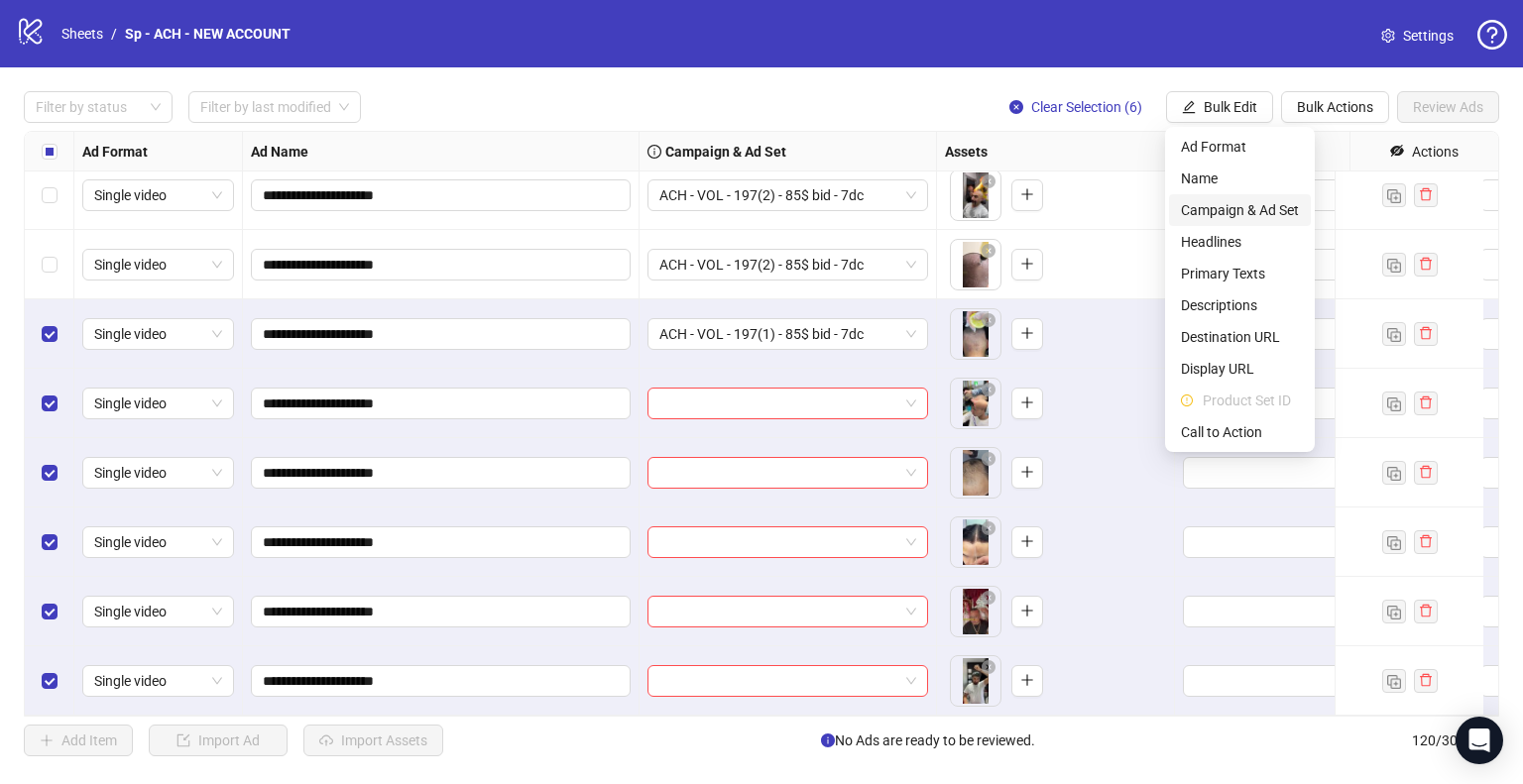 click on "Campaign & Ad Set" at bounding box center [1239, 210] 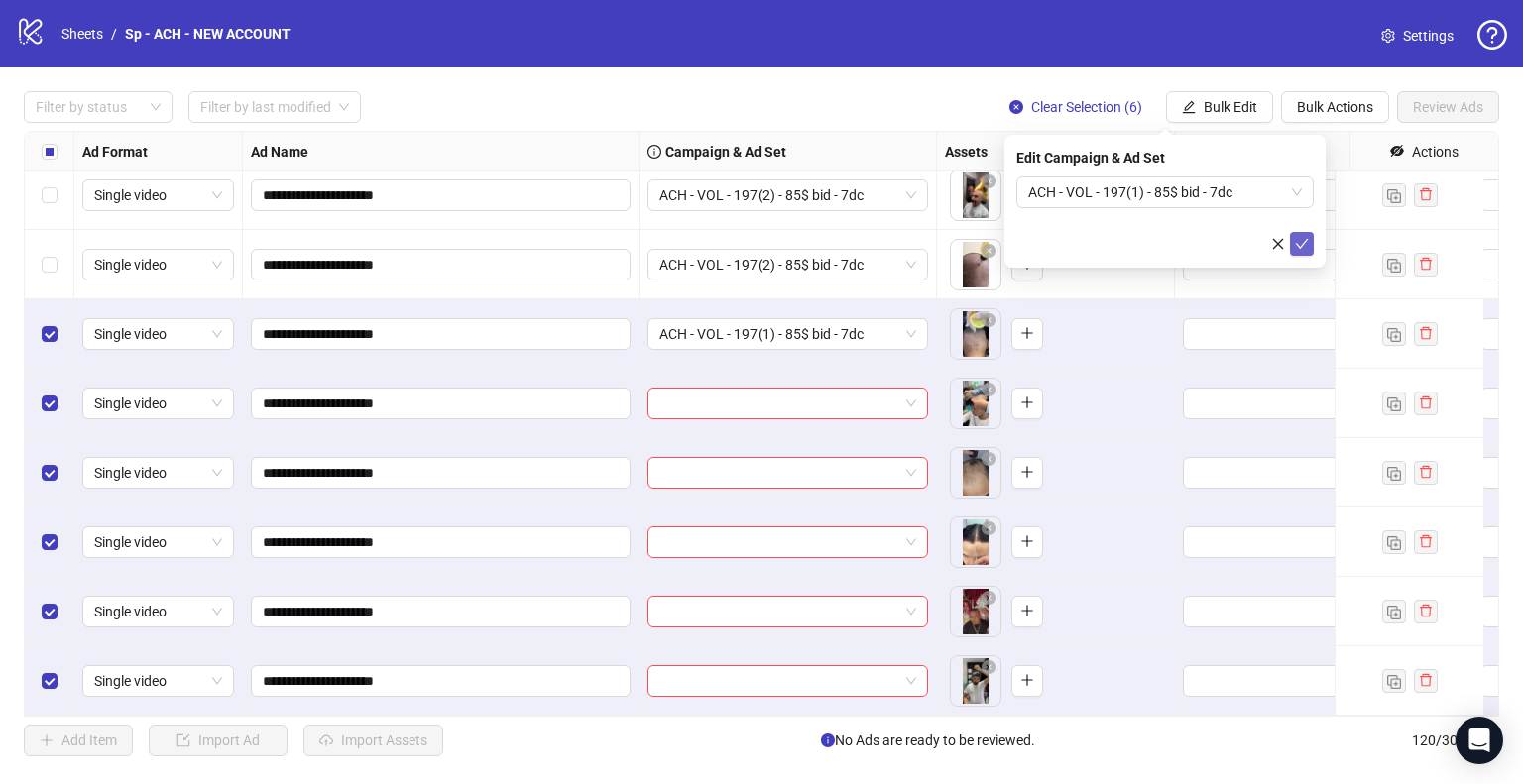 click at bounding box center (1302, 244) 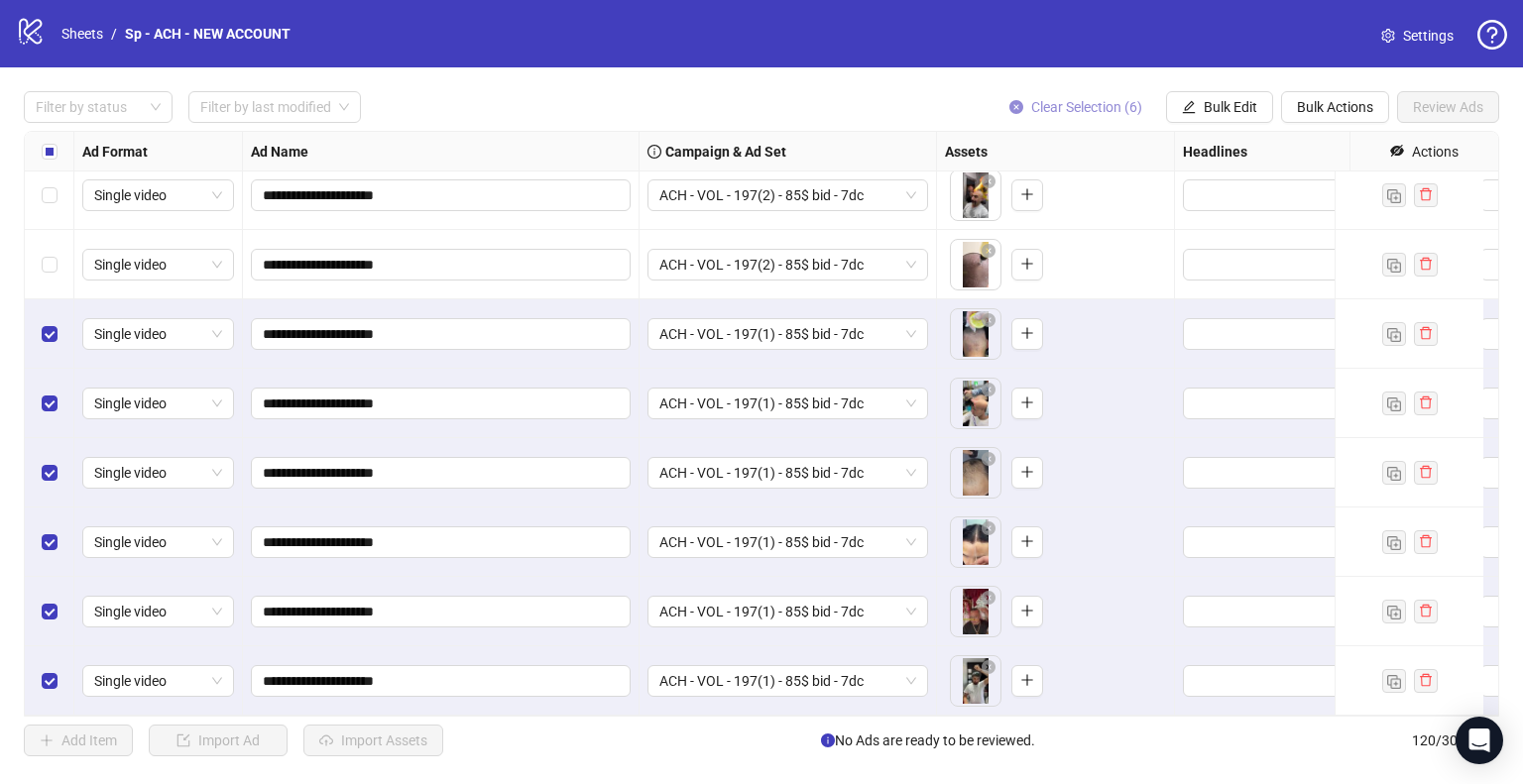 click on "Clear Selection (6)" at bounding box center (1087, 107) 